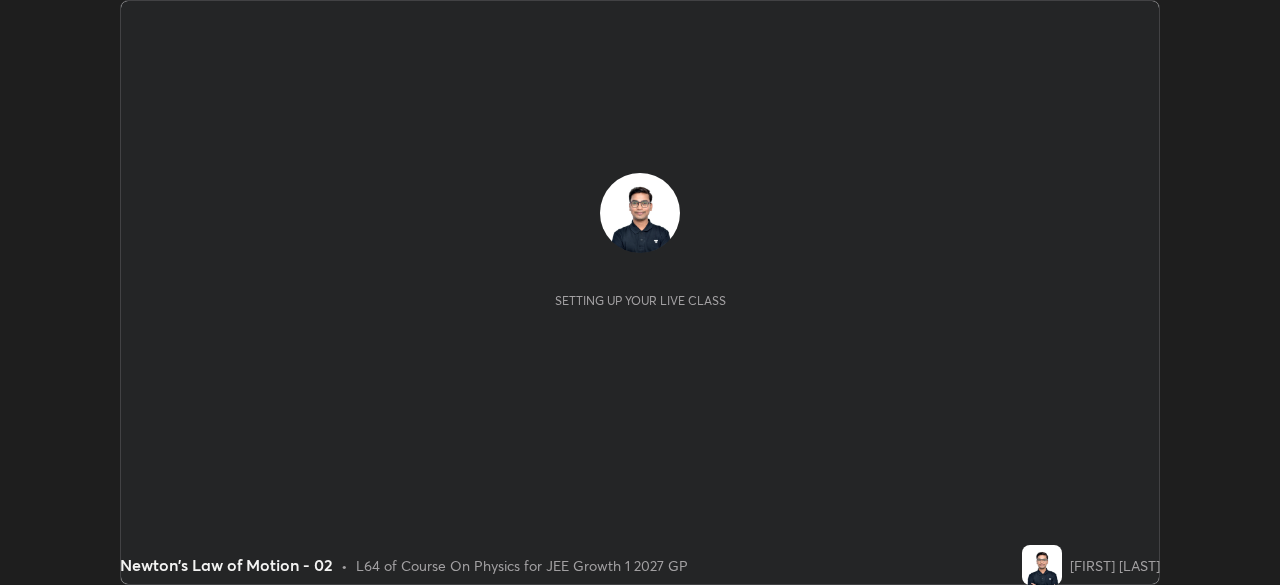 scroll, scrollTop: 0, scrollLeft: 0, axis: both 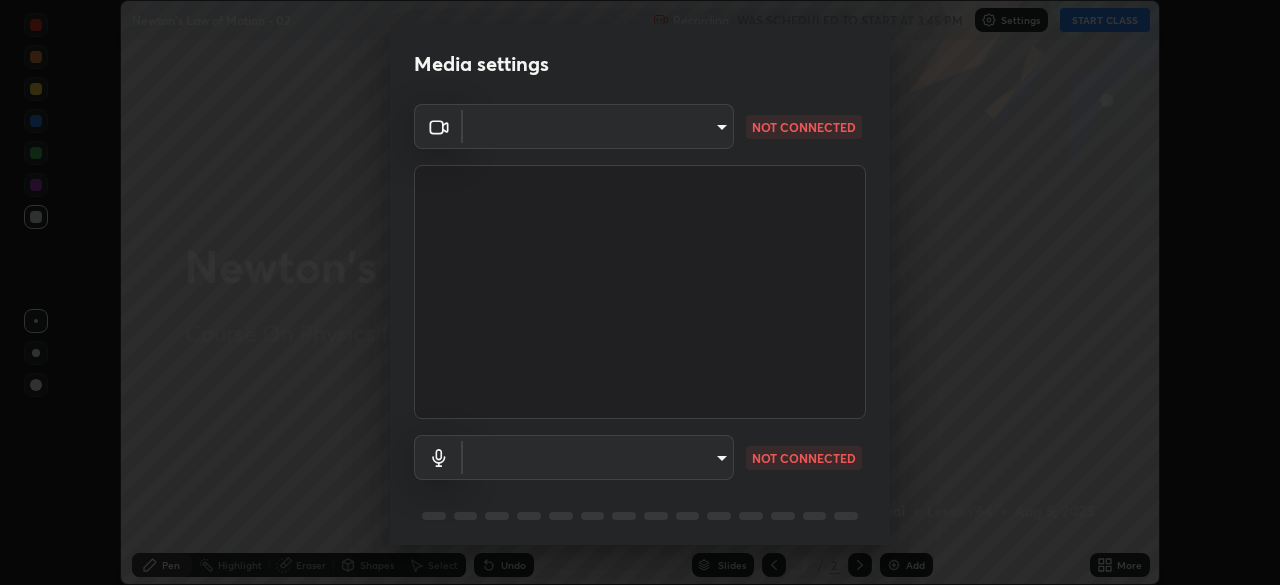 type on "8ba57ba392a6d77700fca5ad0914a887343323b49ef99d11197e5626948f7ea5" 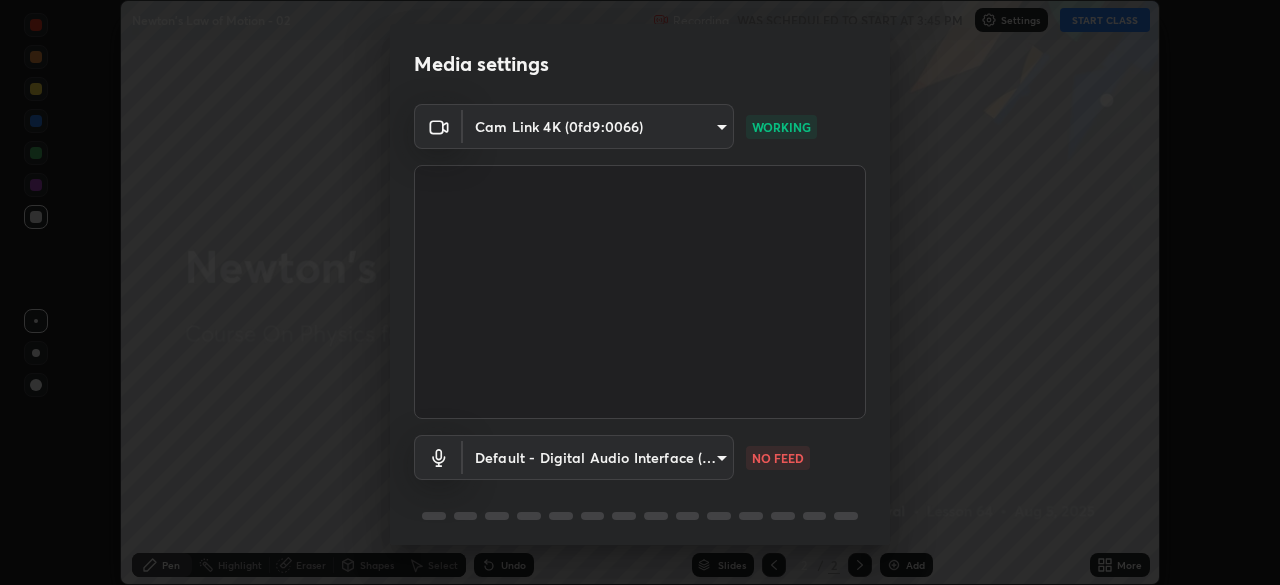click on "Erase all Newton's Law of Motion - 02 Recording WAS SCHEDULED TO START AT  3:45 PM Settings START CLASS Setting up your live class Newton's Law of Motion - 02 • L64 of Course On Physics for JEE Growth 1 2027 GP [PERSON] Pen Highlight Eraser Shapes Select Undo Slides 2 / 2 Add More No doubts shared Encourage your learners to ask a doubt for better clarity Report an issue Reason for reporting Buffering Chat not working Audio - Video sync issue Educator video quality low ​ Attach an image Report Media settings Cam Link 4K (0fd9:0066) 8ba57ba392a6d77700fca5ad0914a887343323b49ef99d11197e5626948f7ea5 WORKING Default - Digital Audio Interface (3- Cam Link 4K) default NO FEED 1 / 5 Next" at bounding box center (640, 292) 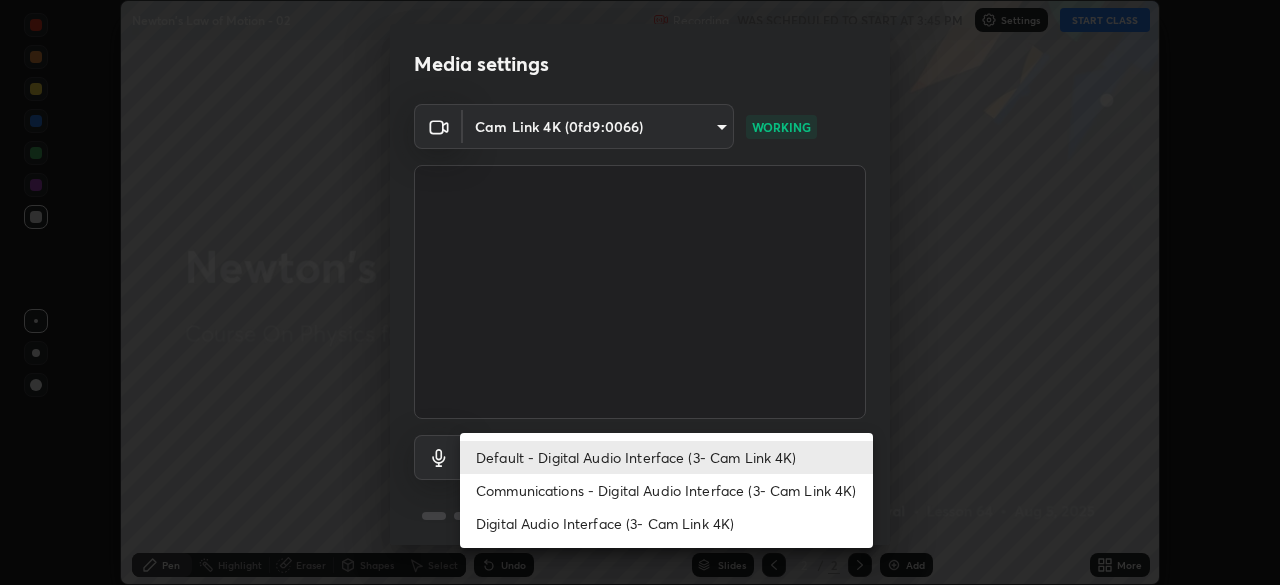 click on "Communications - Digital Audio Interface (3- Cam Link 4K)" at bounding box center [666, 490] 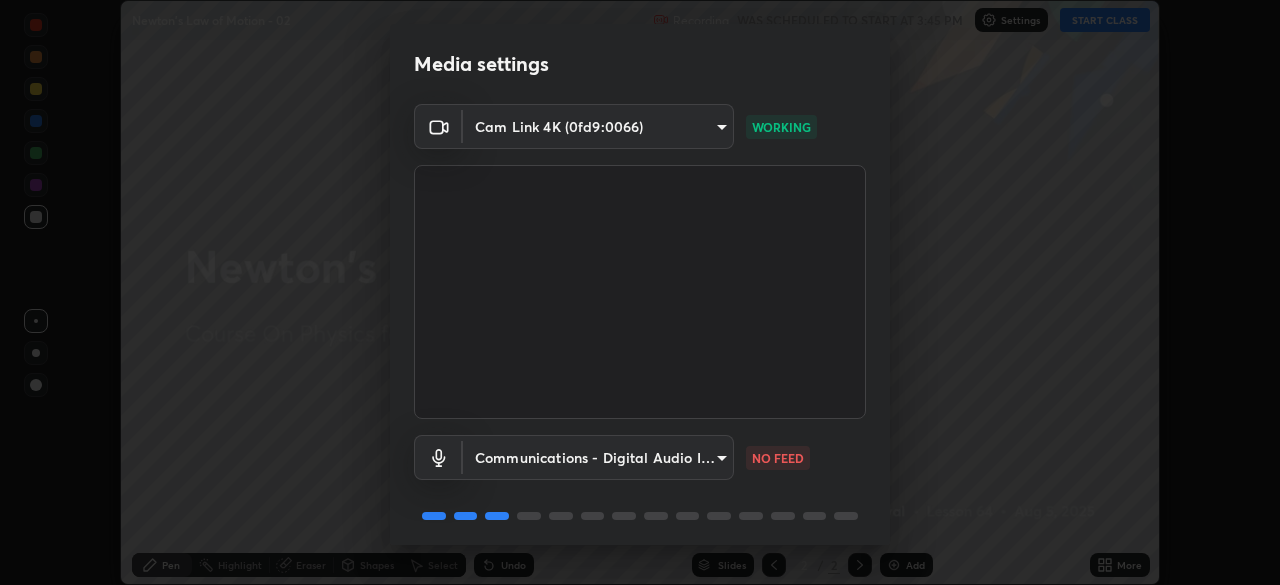 click on "Erase all Newton's Law of Motion - 02 Recording WAS SCHEDULED TO START AT  3:45 PM Settings START CLASS Setting up your live class Newton's Law of Motion - 02 • L64 of Course On Physics for JEE Growth 1 2027 GP [PERSON] Pen Highlight Eraser Shapes Select Undo Slides 2 / 2 Add More No doubts shared Encourage your learners to ask a doubt for better clarity Report an issue Reason for reporting Buffering Chat not working Audio - Video sync issue Educator video quality low ​ Attach an image Report Media settings Cam Link 4K (0fd9:0066) 8ba57ba392a6d77700fca5ad0914a887343323b49ef99d11197e5626948f7ea5 WORKING Communications - Digital Audio Interface (3- Cam Link 4K) communications NO FEED 1 / 5 Next" at bounding box center [640, 292] 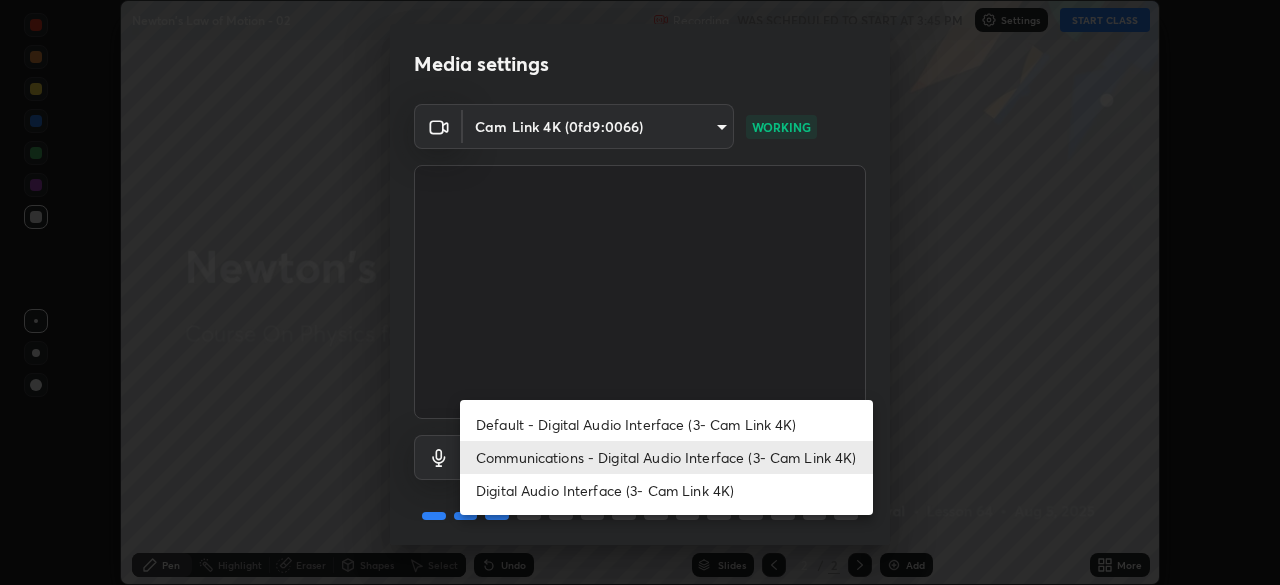 click on "Default - Digital Audio Interface (3- Cam Link 4K)" at bounding box center (666, 424) 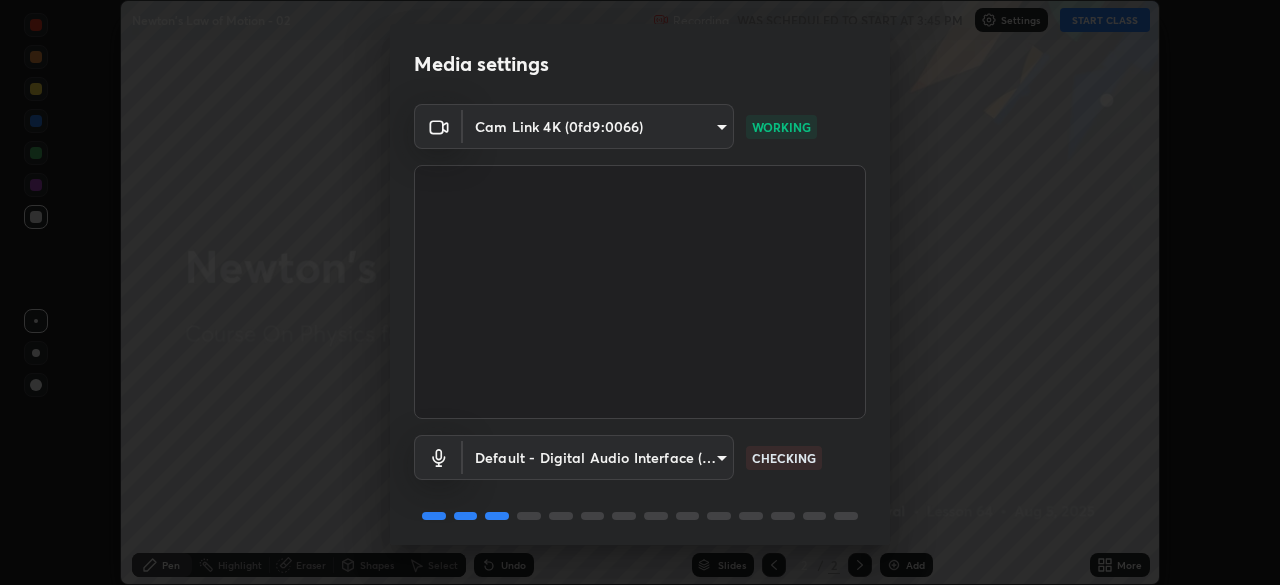 scroll, scrollTop: 71, scrollLeft: 0, axis: vertical 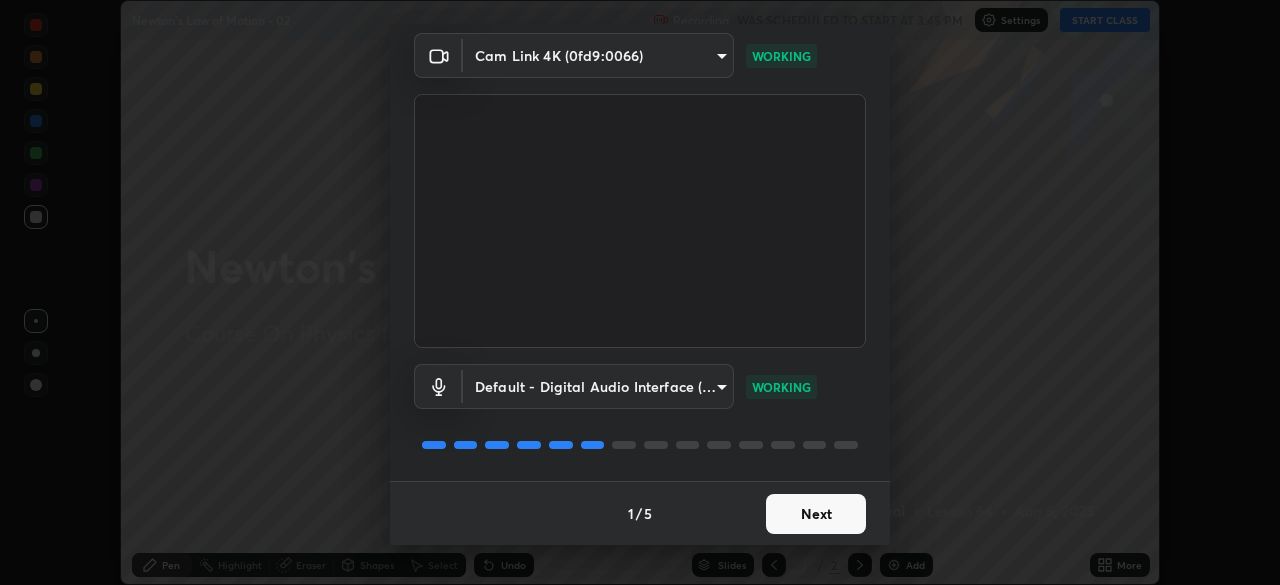 click on "Next" at bounding box center (816, 514) 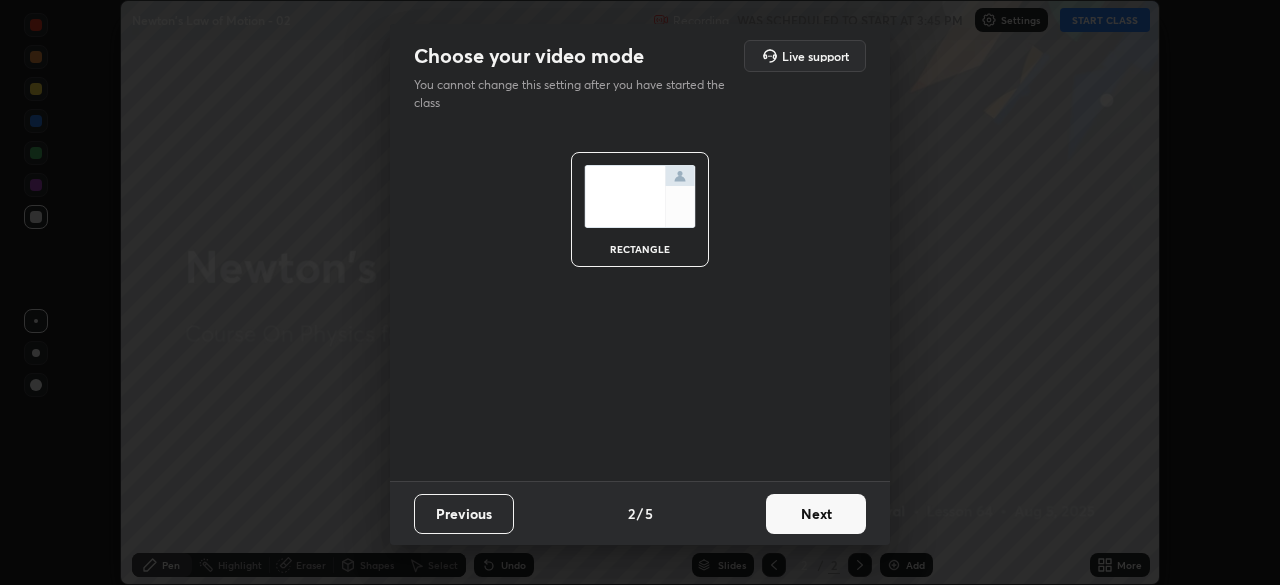 scroll, scrollTop: 0, scrollLeft: 0, axis: both 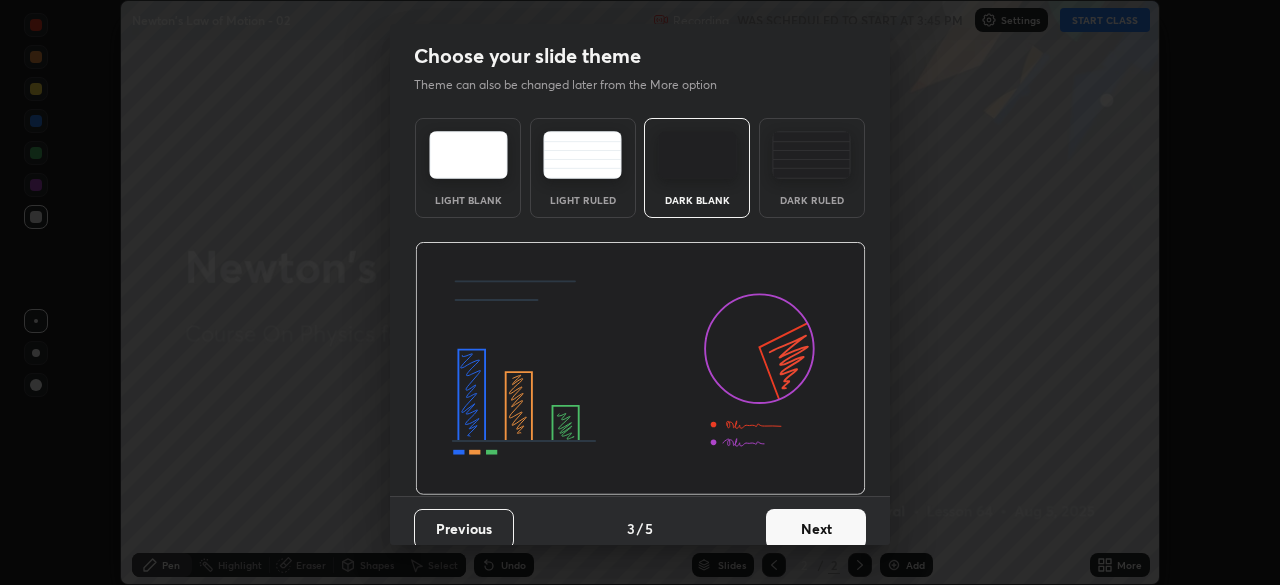 click on "Next" at bounding box center [816, 529] 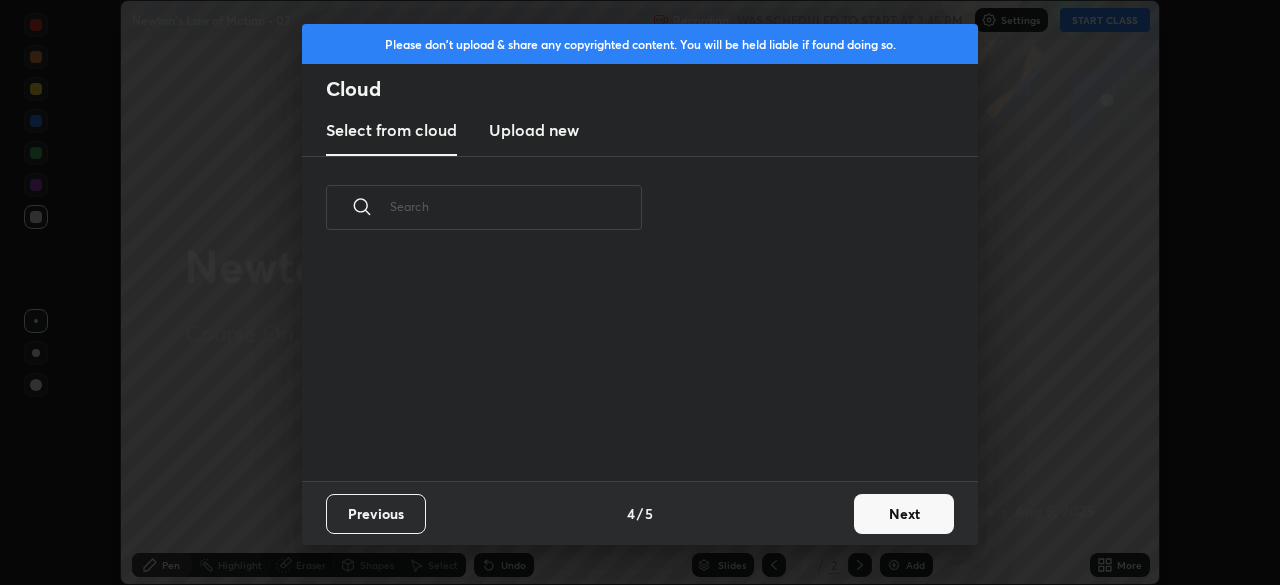 click on "Next" at bounding box center [904, 514] 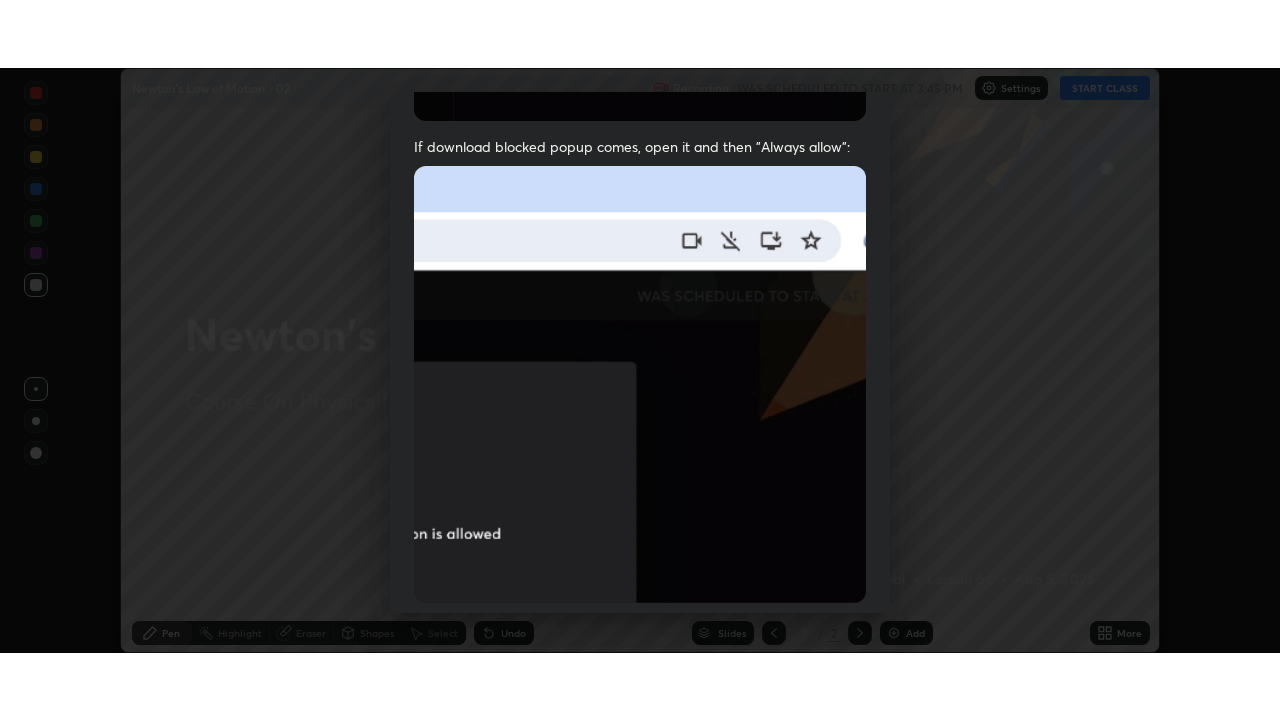 scroll, scrollTop: 479, scrollLeft: 0, axis: vertical 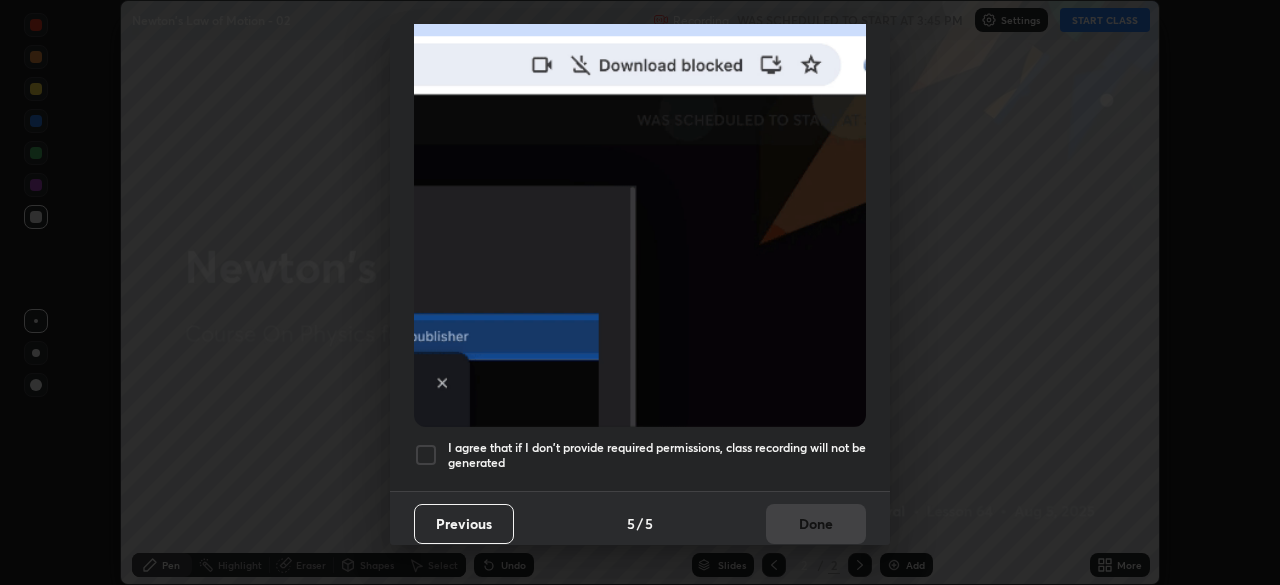 click on "I agree that if I don't provide required permissions, class recording will not be generated" at bounding box center (657, 455) 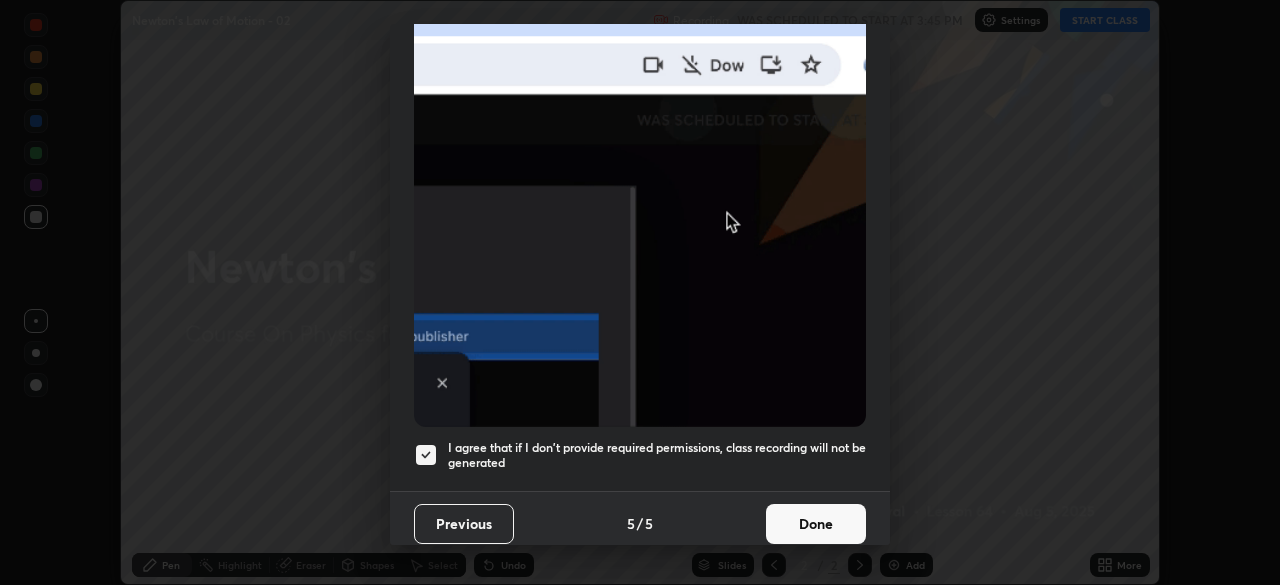 click on "Done" at bounding box center (816, 524) 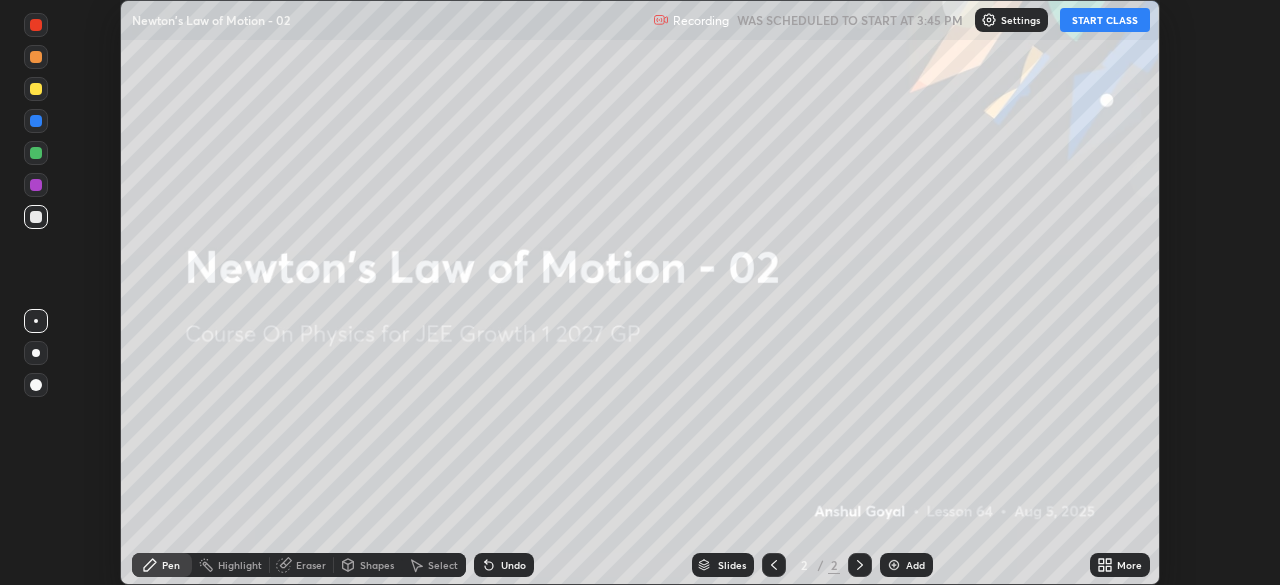 click 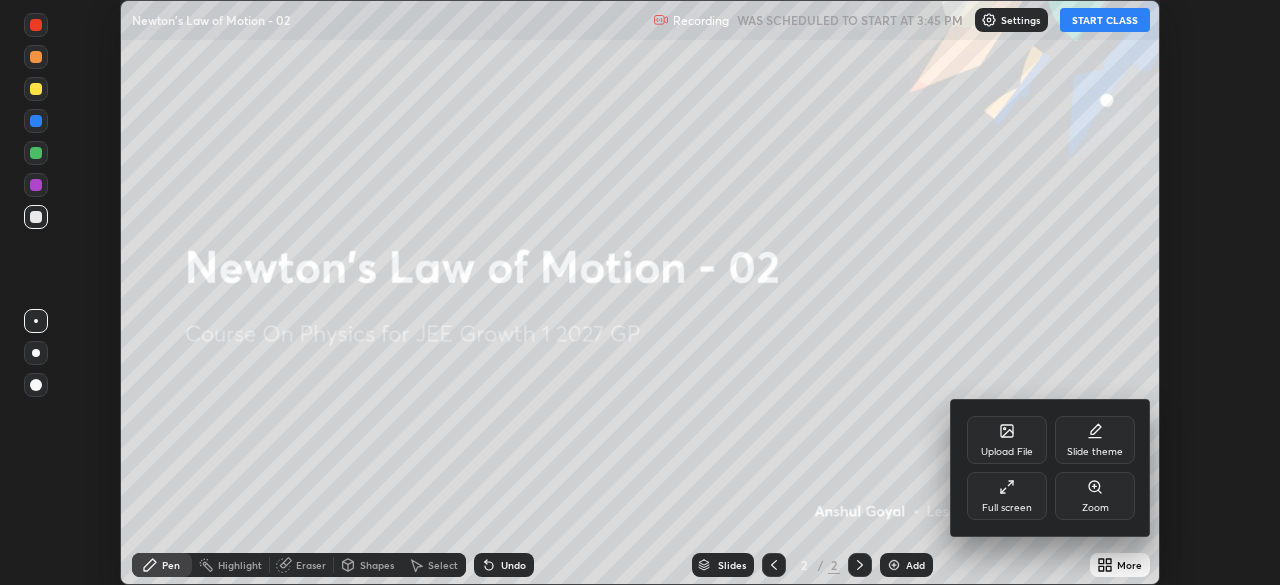 click on "Full screen" at bounding box center (1007, 508) 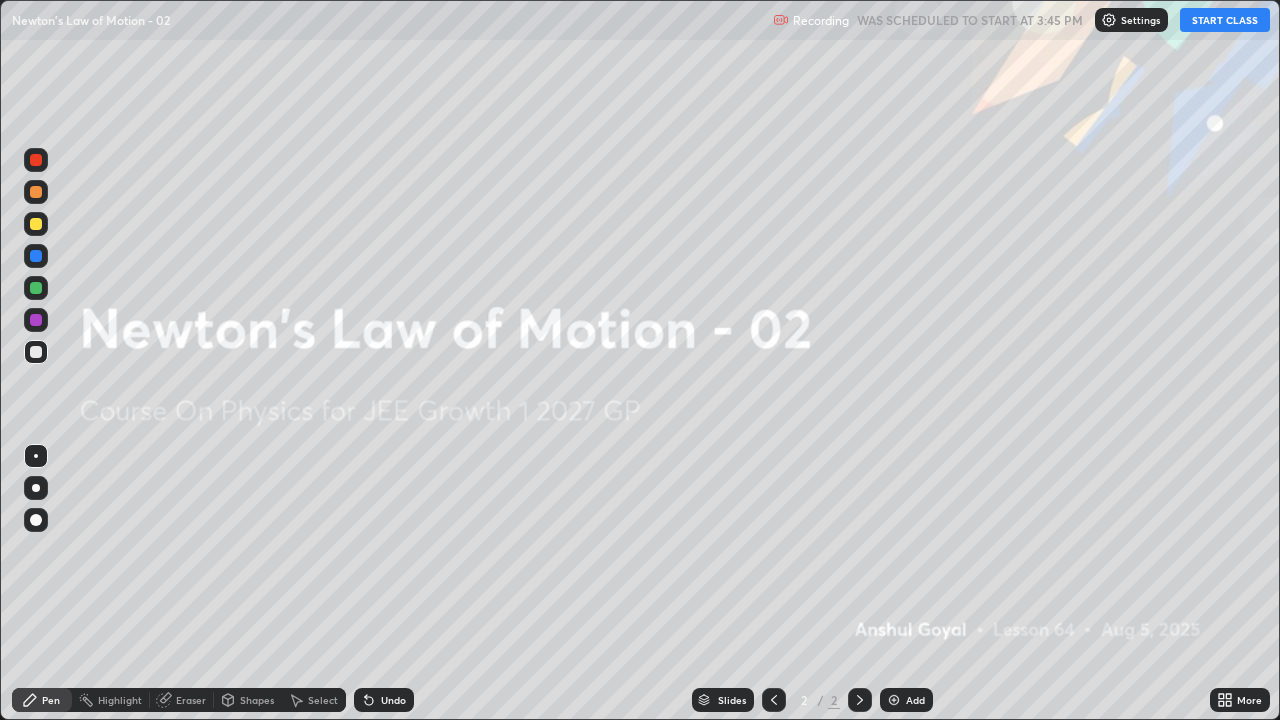 scroll, scrollTop: 99280, scrollLeft: 98720, axis: both 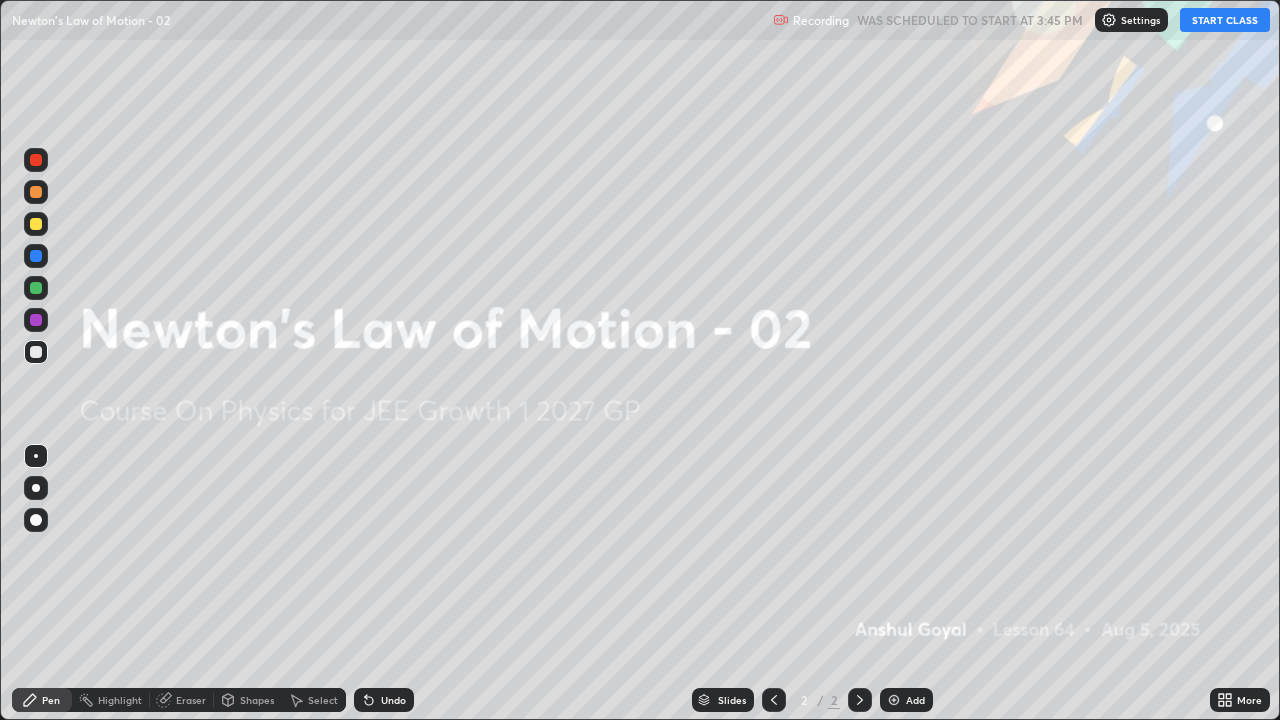 click on "START CLASS" at bounding box center (1225, 20) 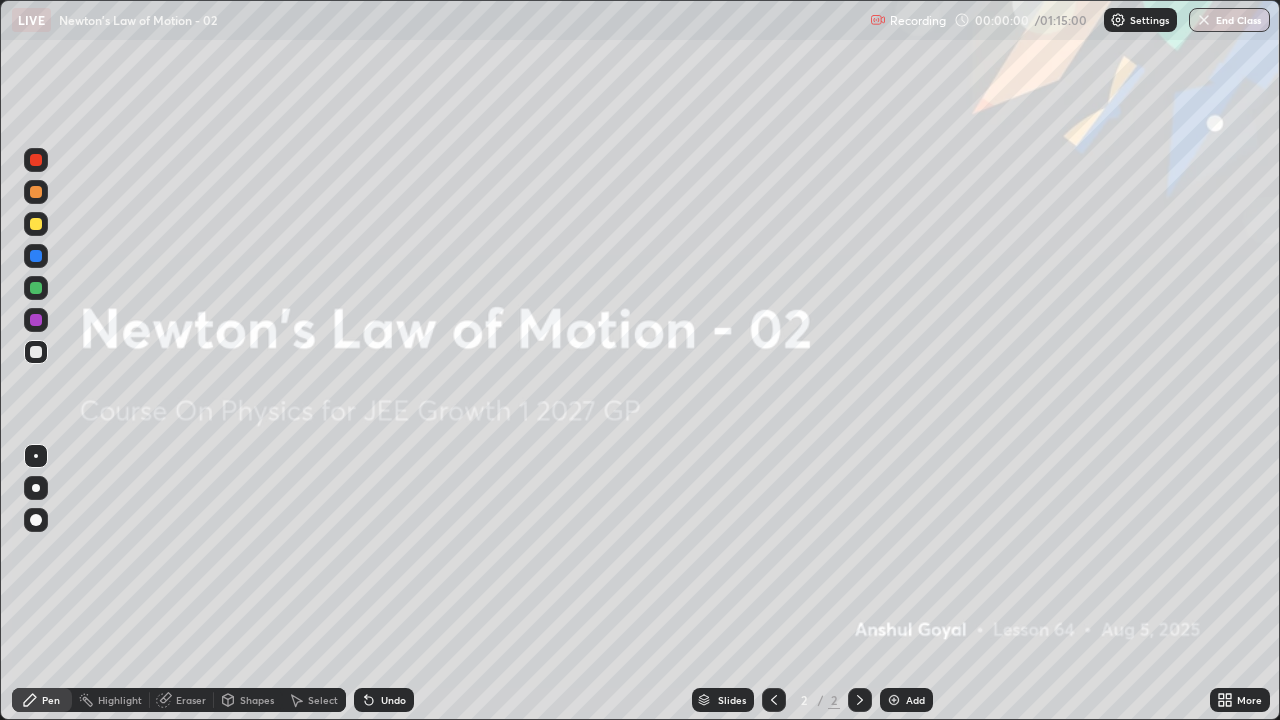 click on "Add" at bounding box center [906, 700] 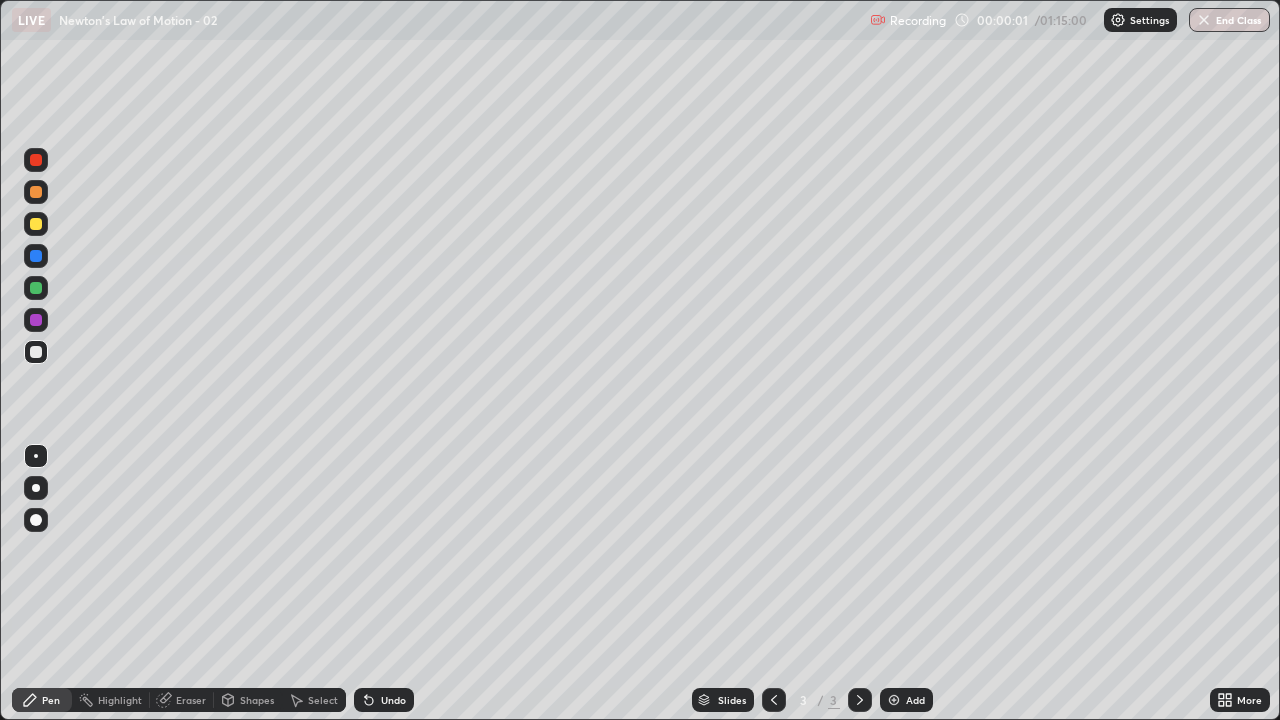 click on "Eraser" at bounding box center [191, 700] 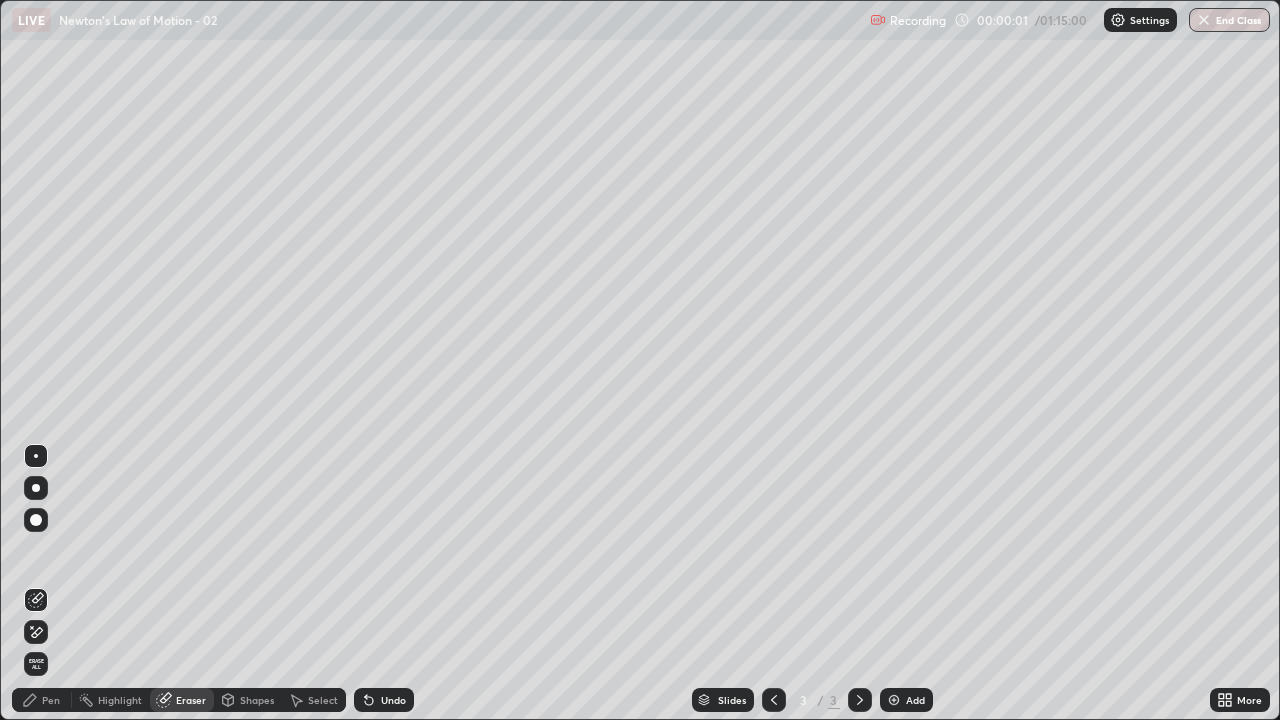 click at bounding box center (36, 632) 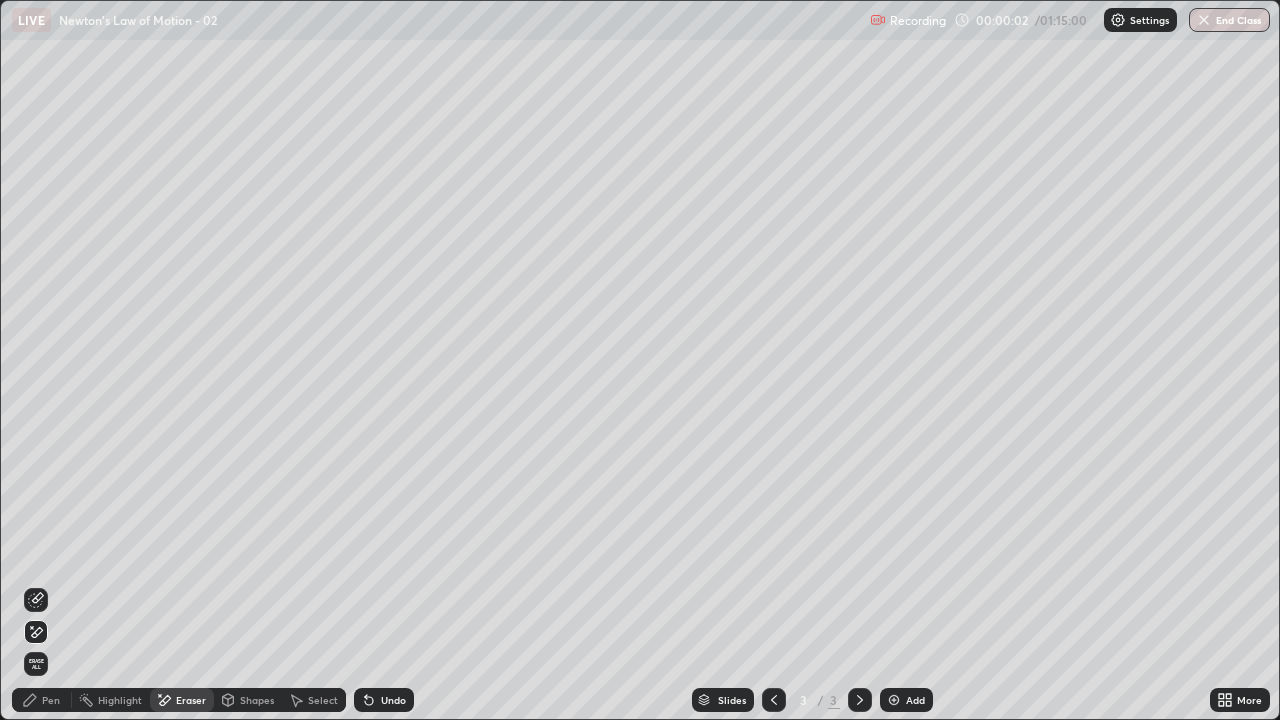click on "Pen" at bounding box center [42, 700] 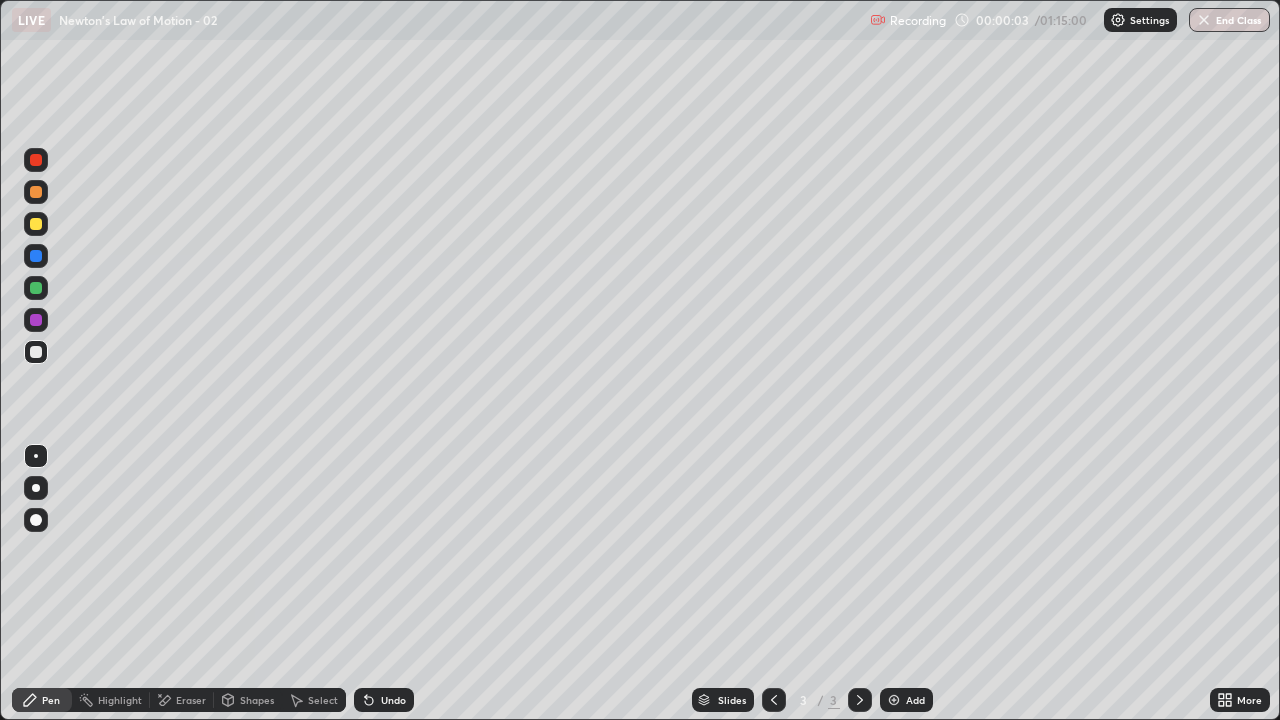 click at bounding box center (36, 488) 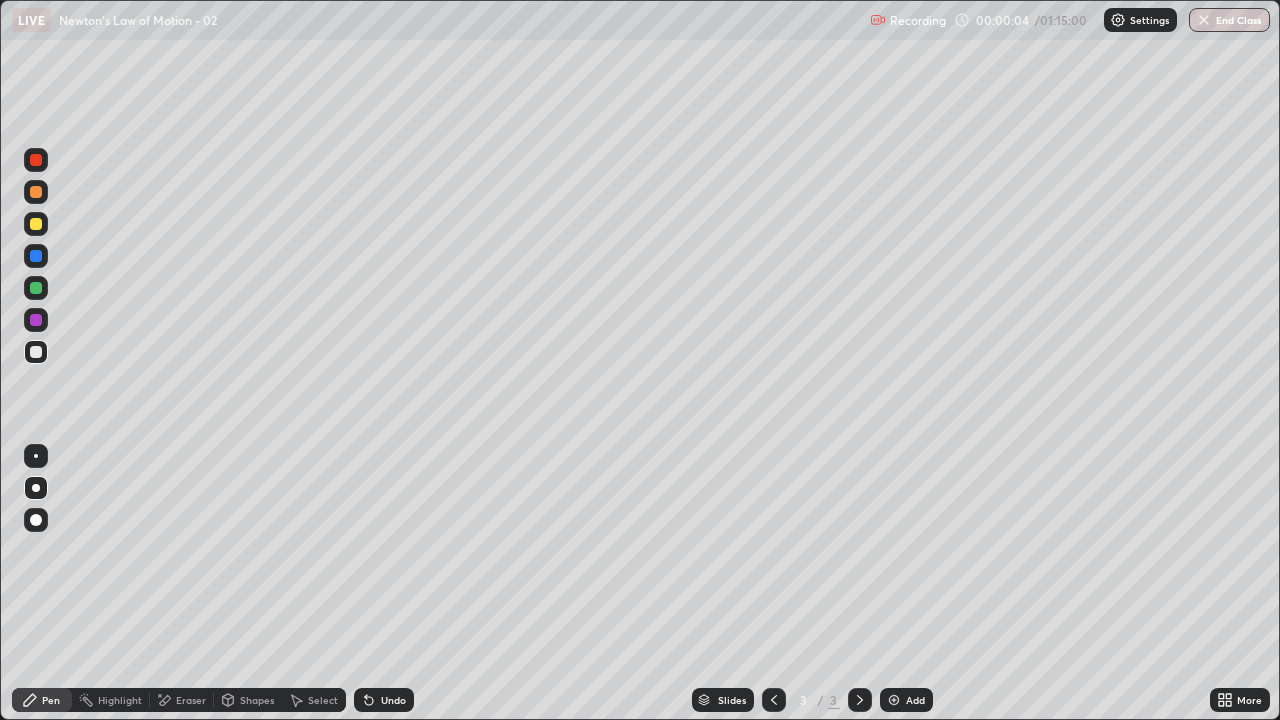 click at bounding box center (36, 224) 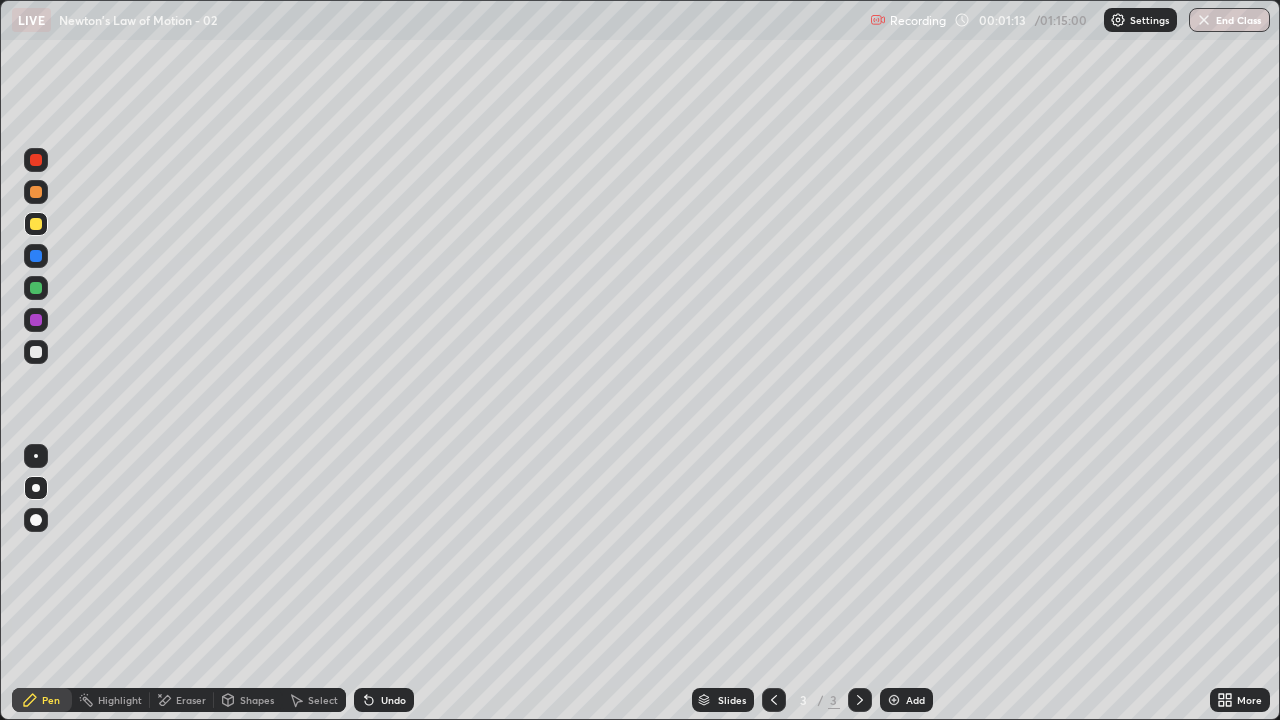click on "Undo" at bounding box center [393, 700] 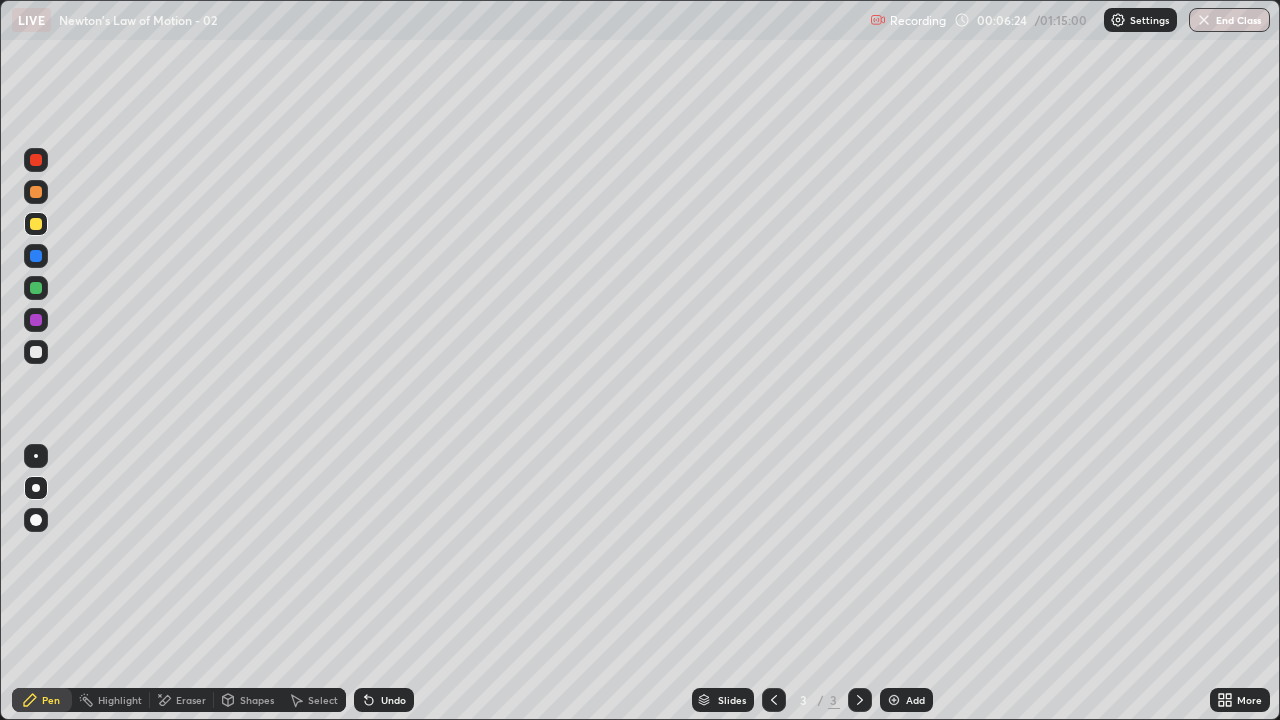 click at bounding box center [36, 352] 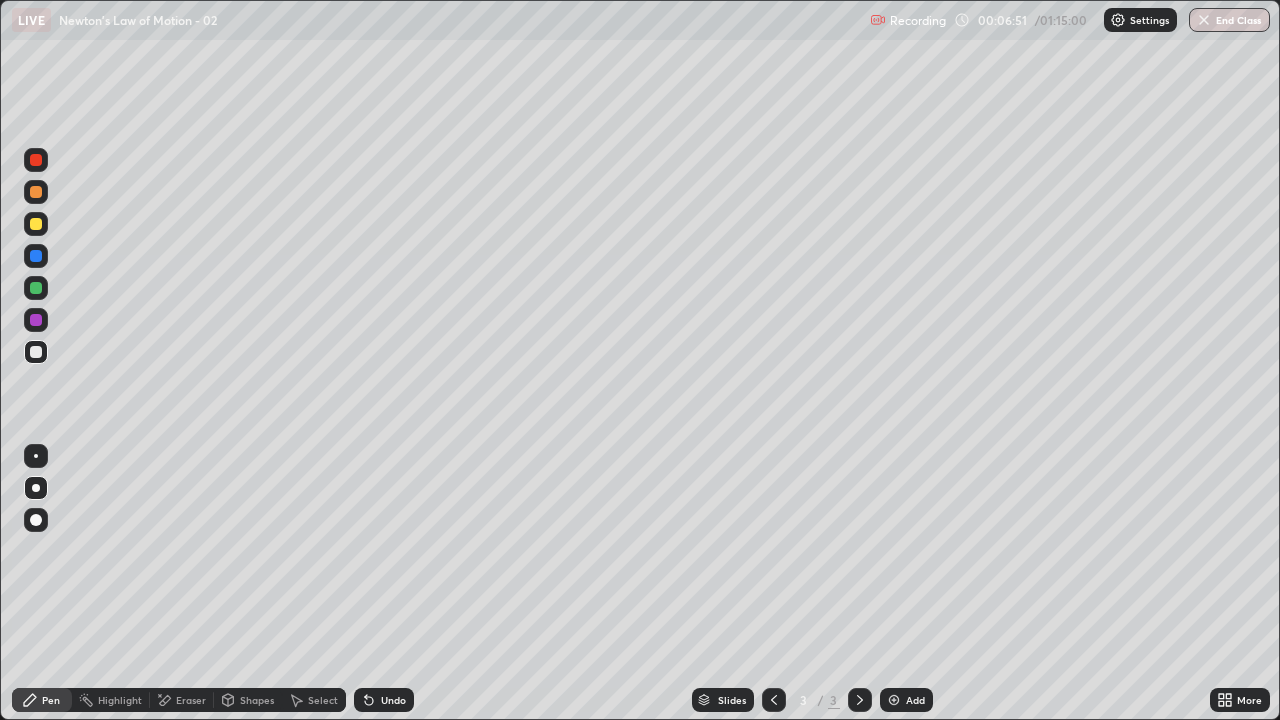 click on "Undo" at bounding box center [384, 700] 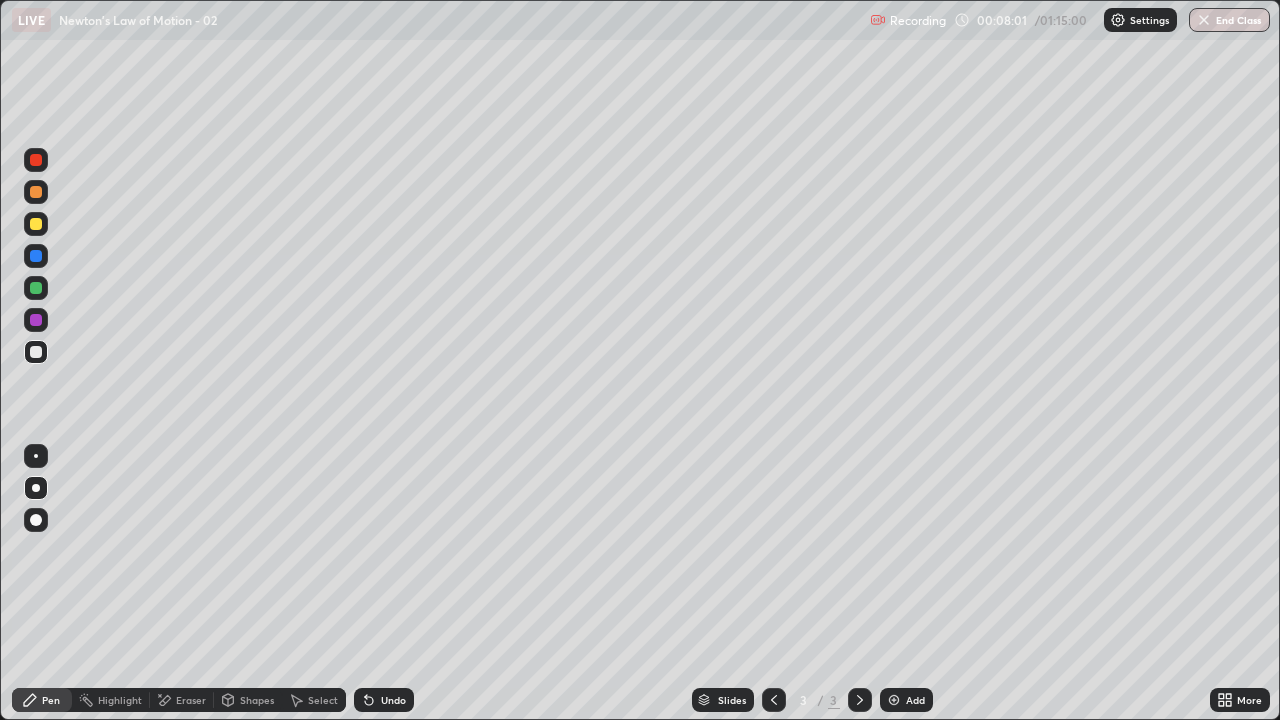 click on "Eraser" at bounding box center [191, 700] 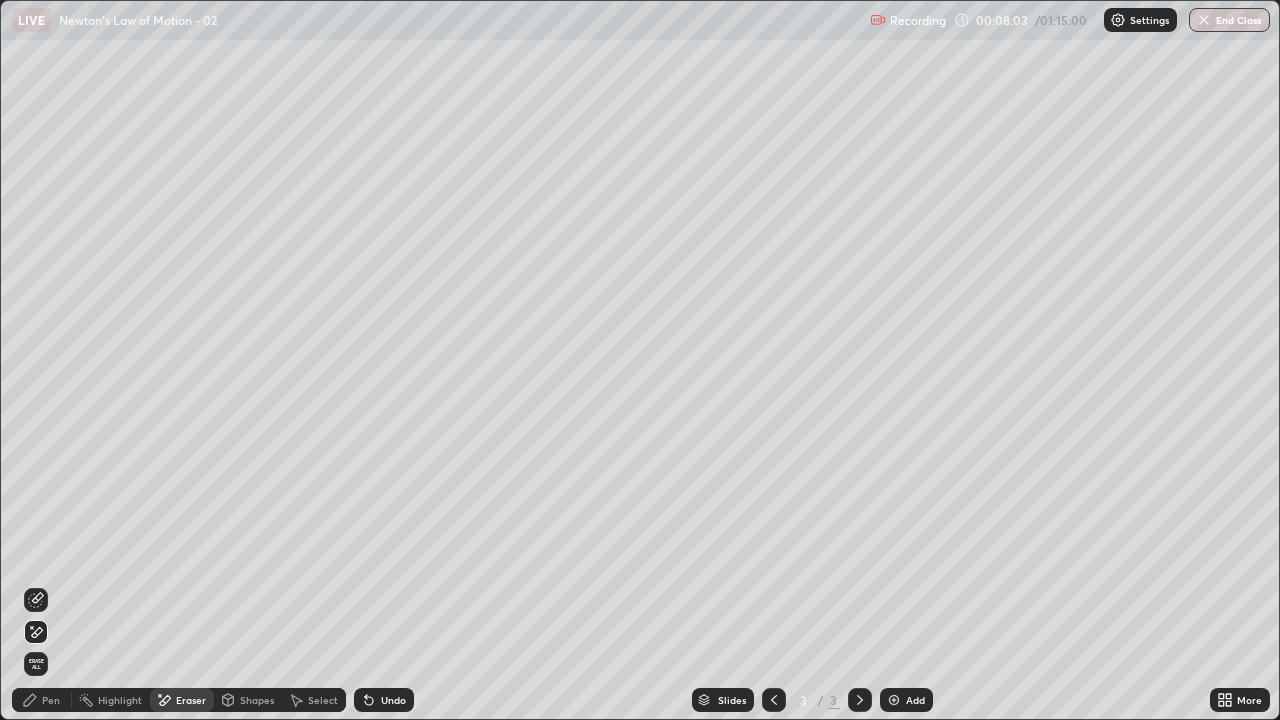 click on "Pen" at bounding box center (42, 700) 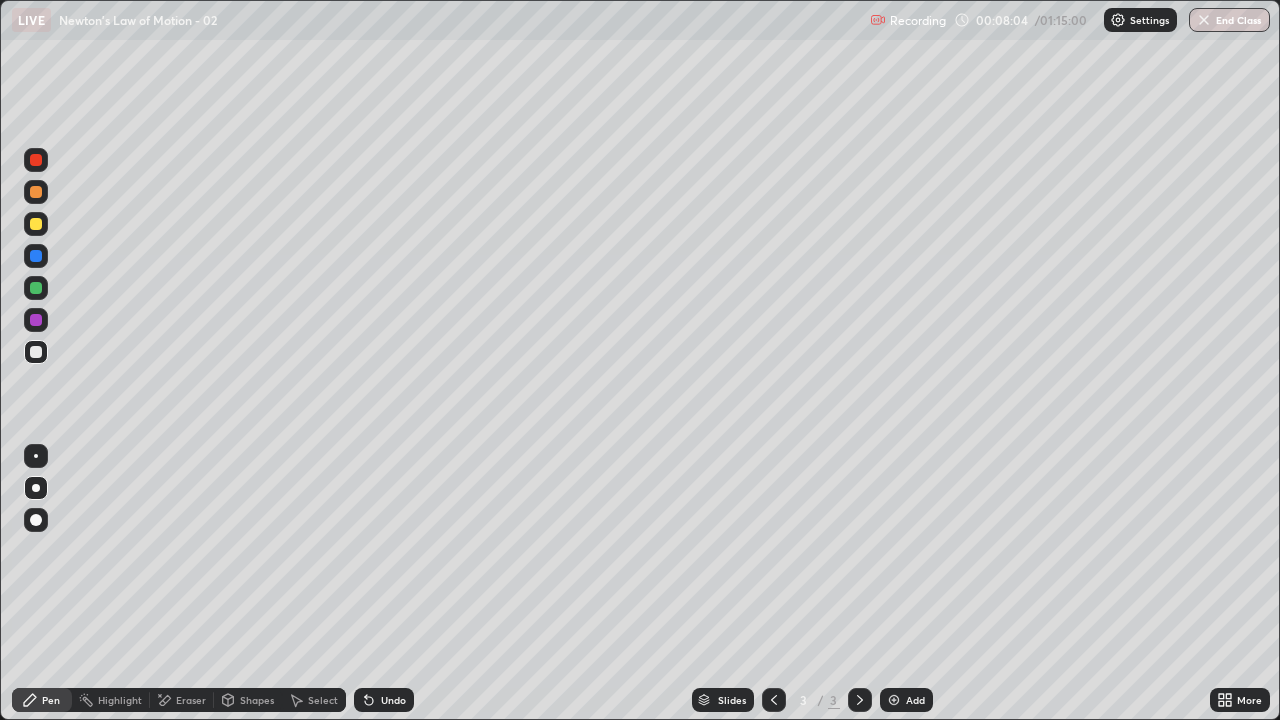 click at bounding box center [36, 224] 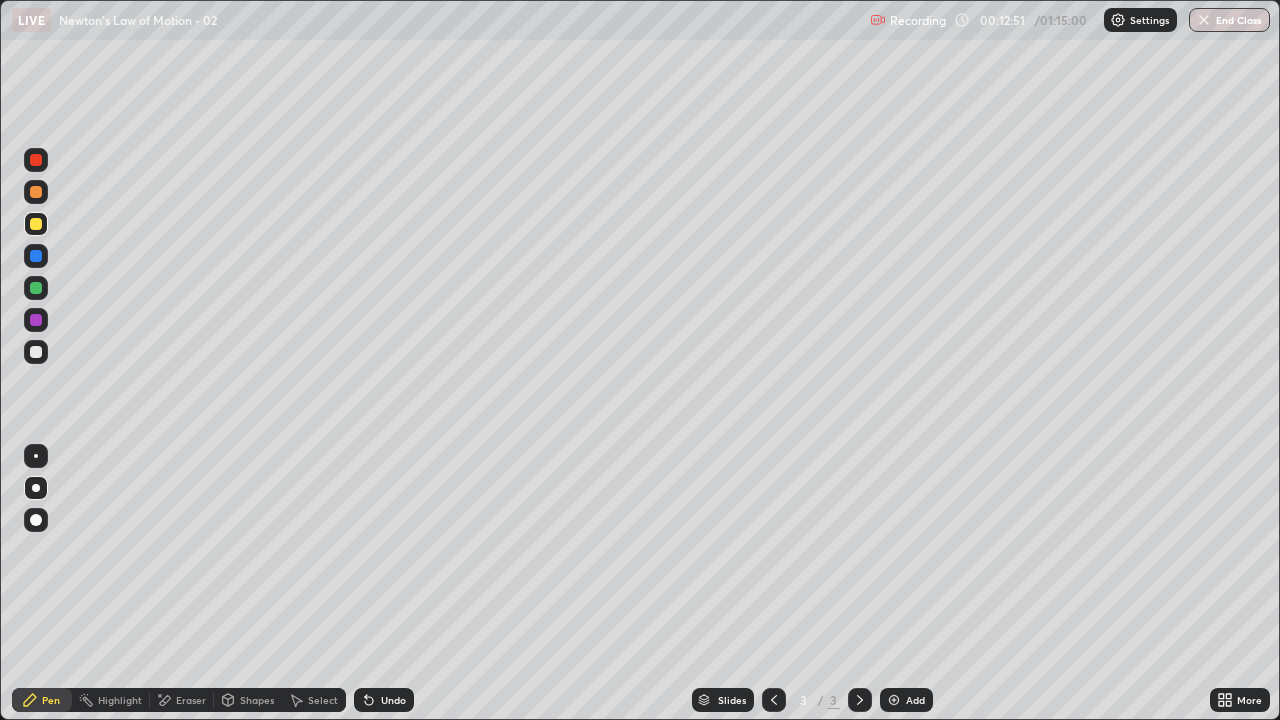 click at bounding box center [894, 700] 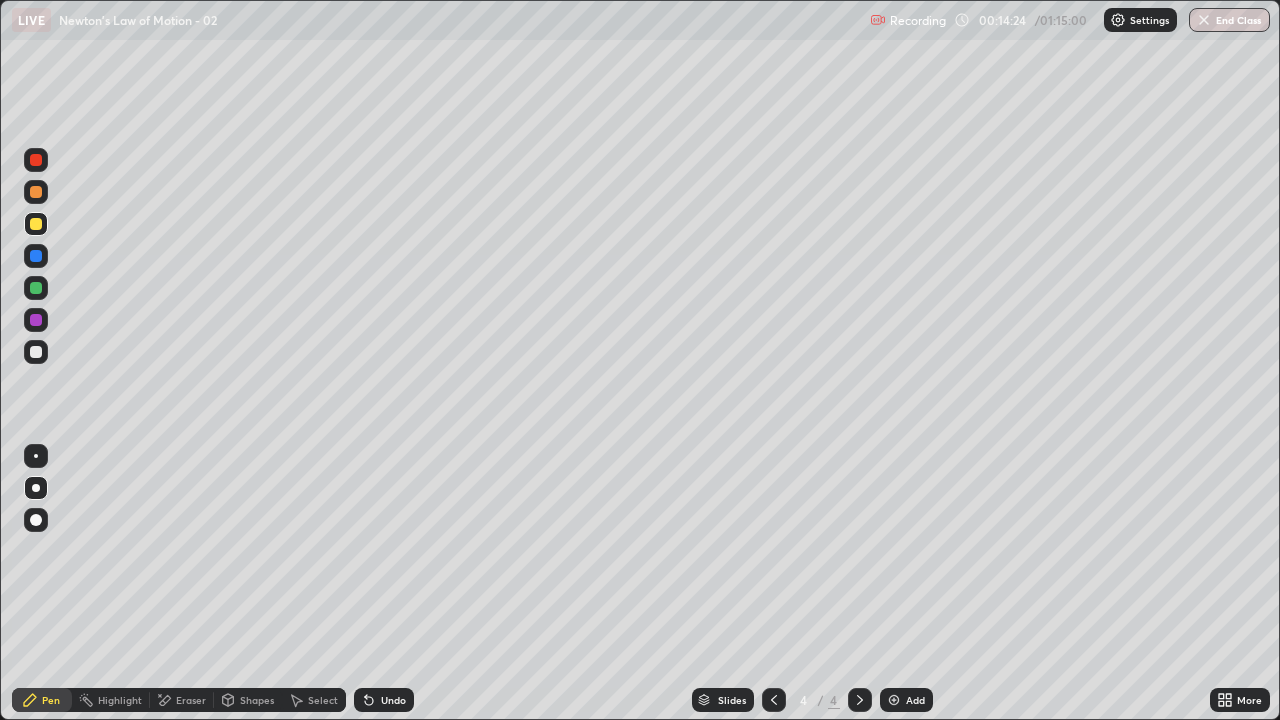 click on "Undo" at bounding box center (393, 700) 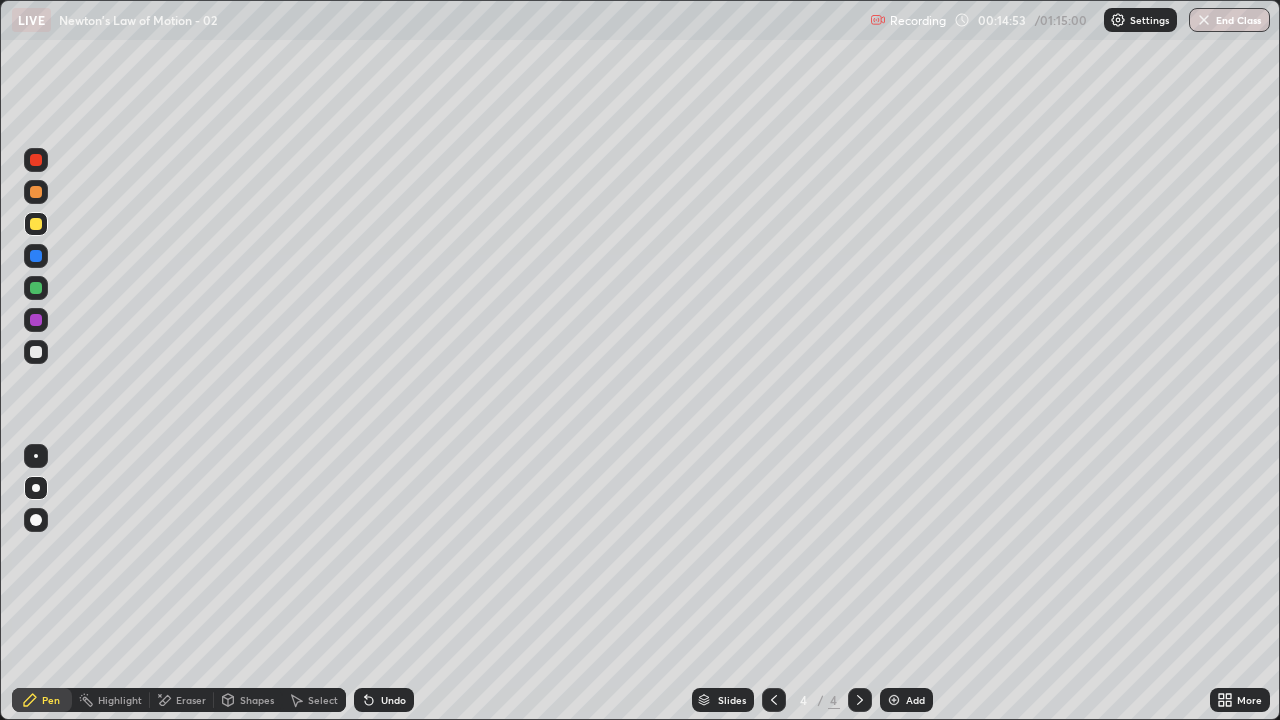 click on "Undo" at bounding box center (393, 700) 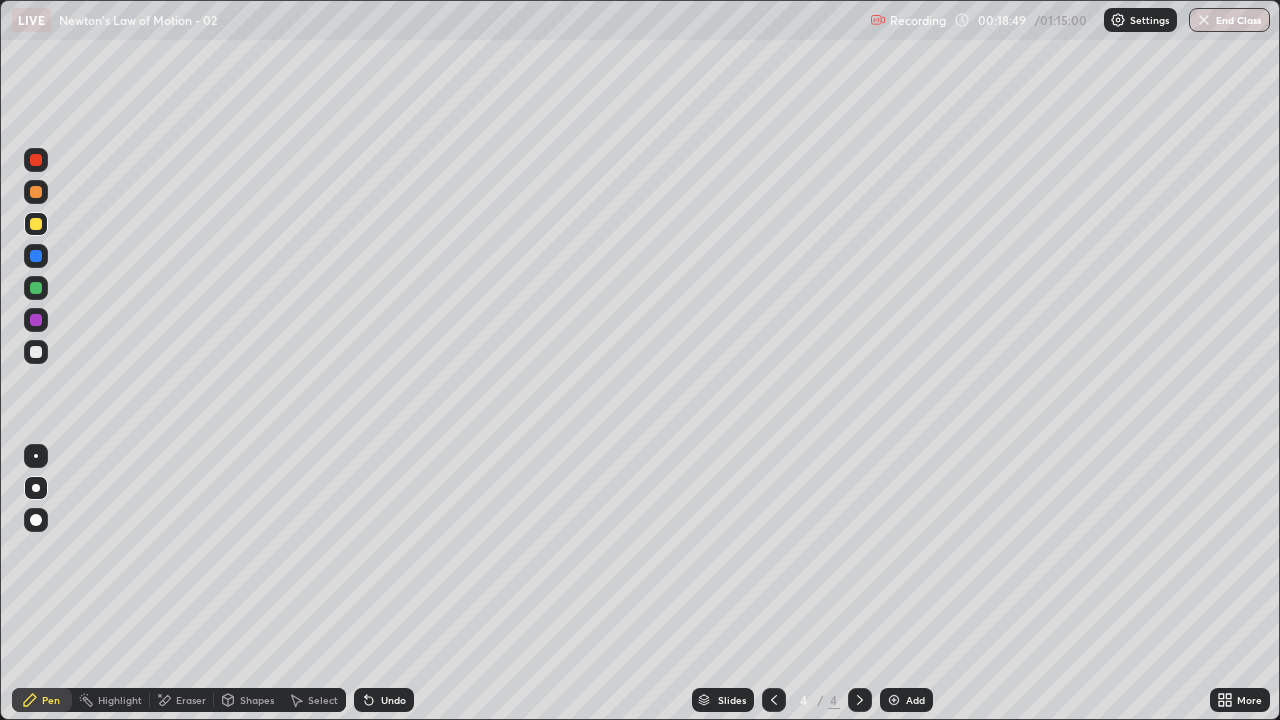 click on "Shapes" at bounding box center [248, 700] 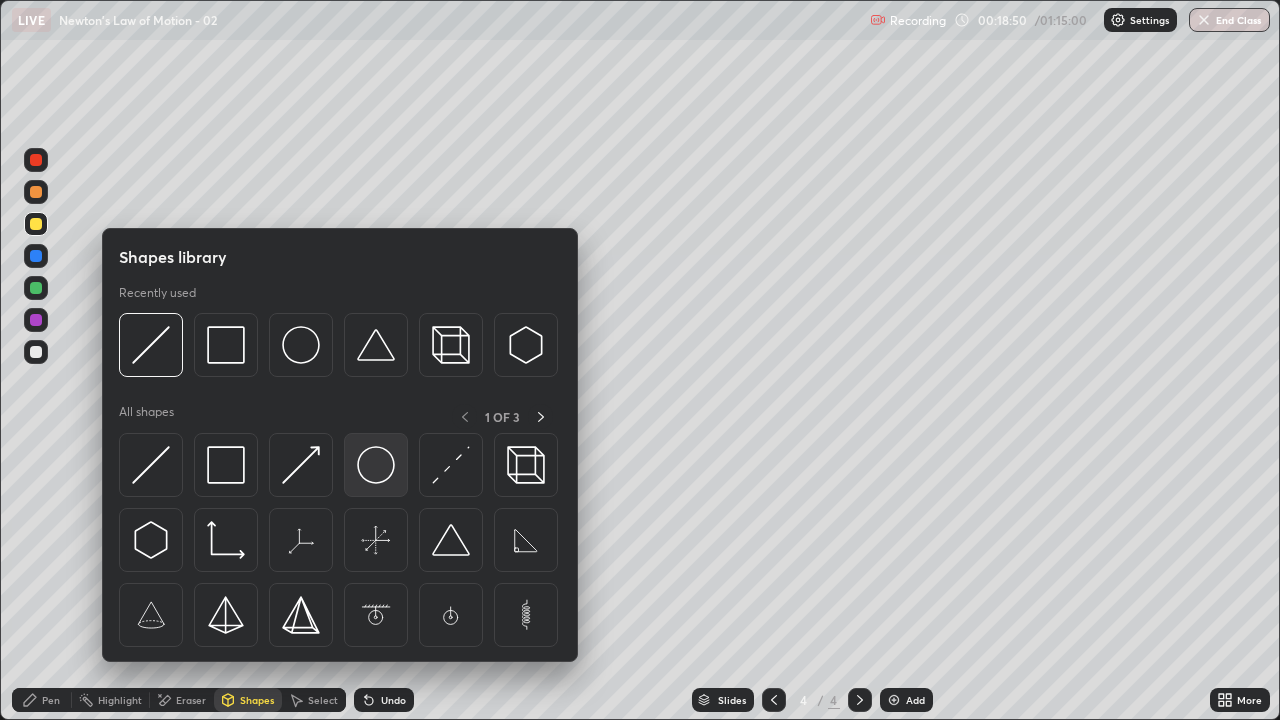 click at bounding box center (376, 465) 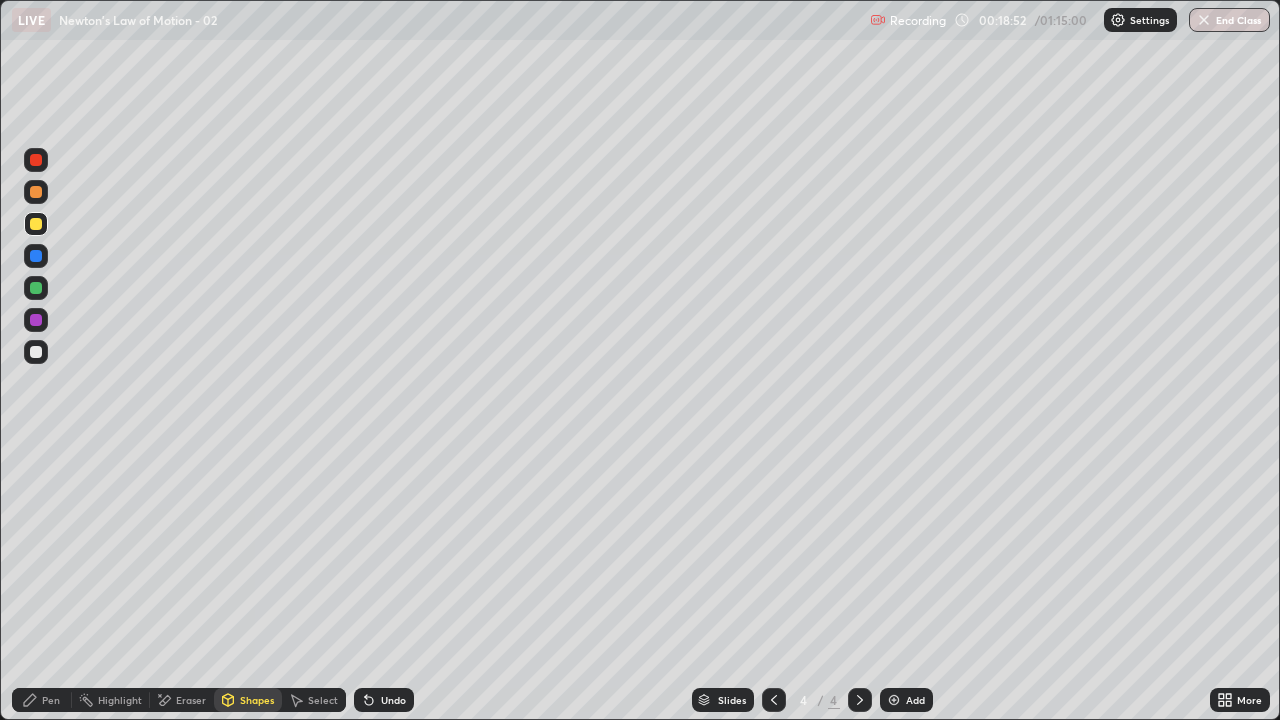click on "Pen" at bounding box center [51, 700] 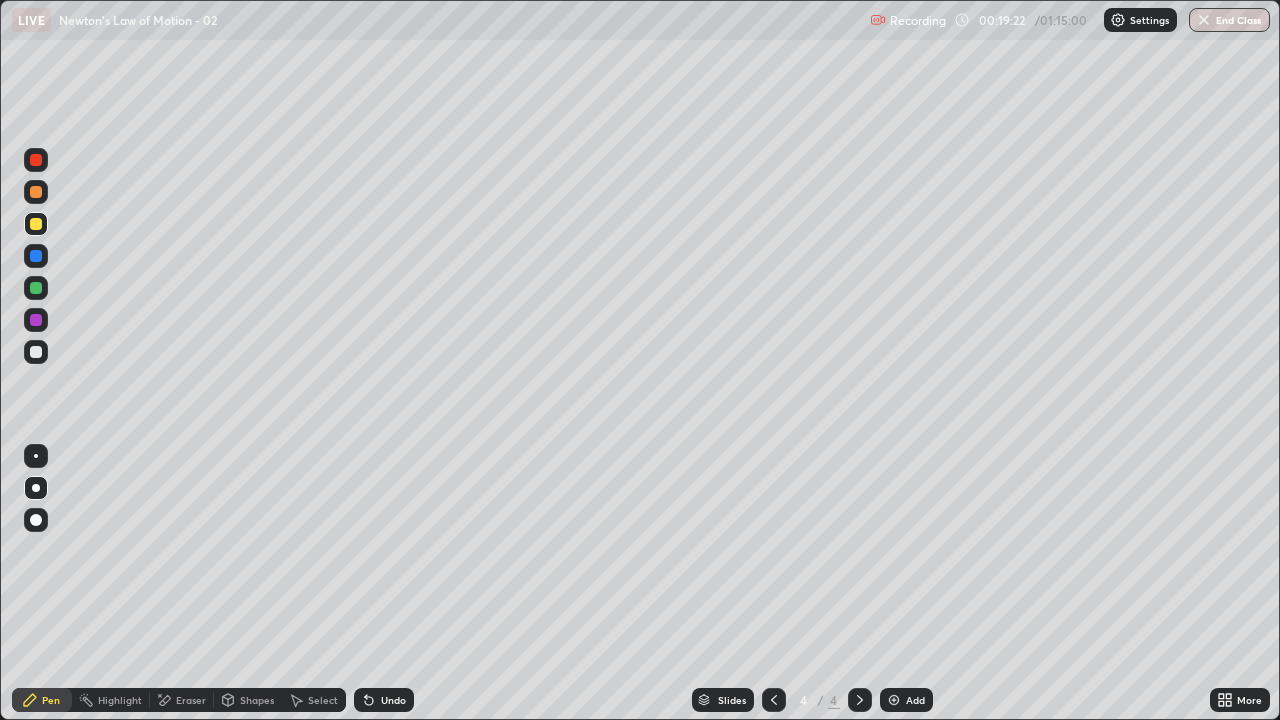 click 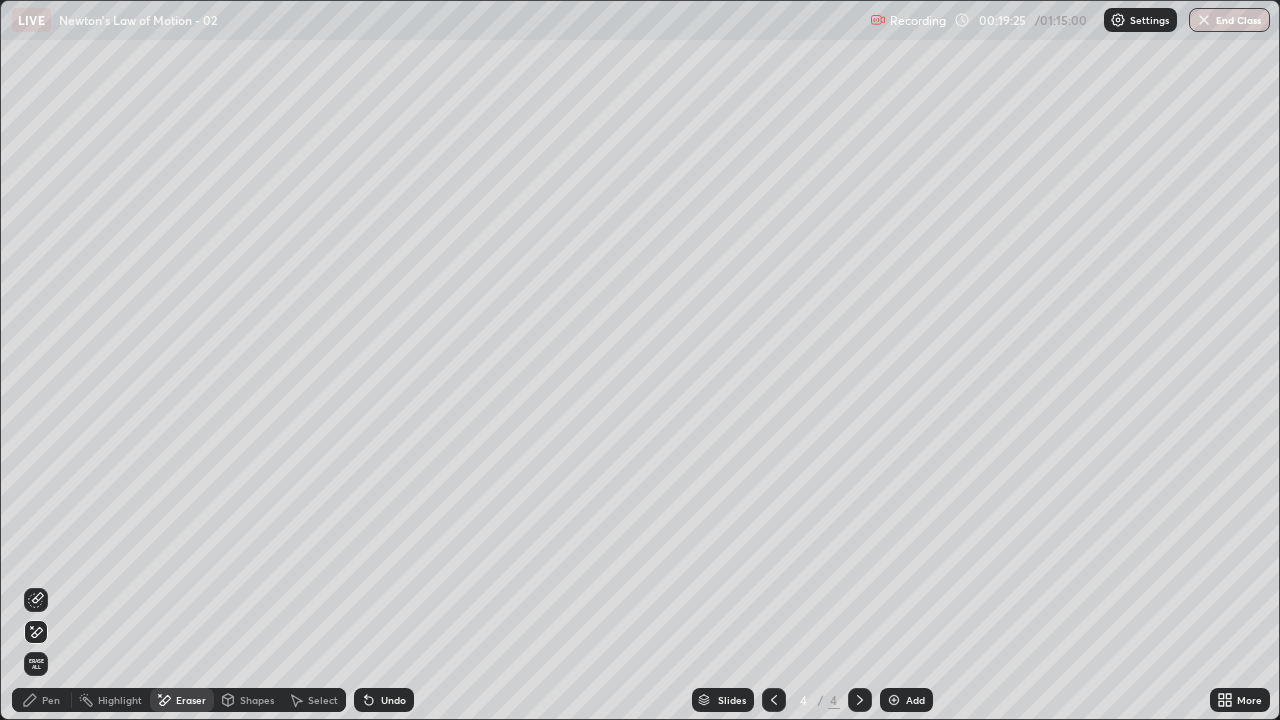 click on "Pen" at bounding box center [42, 700] 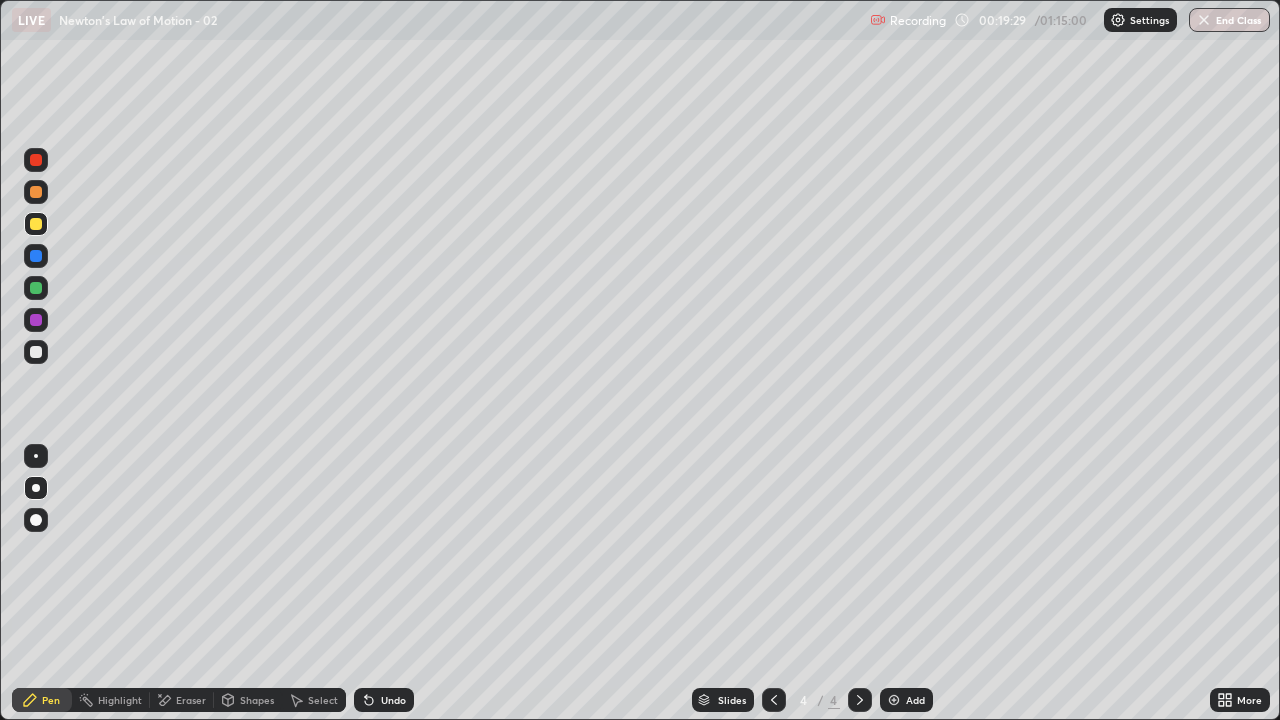 click 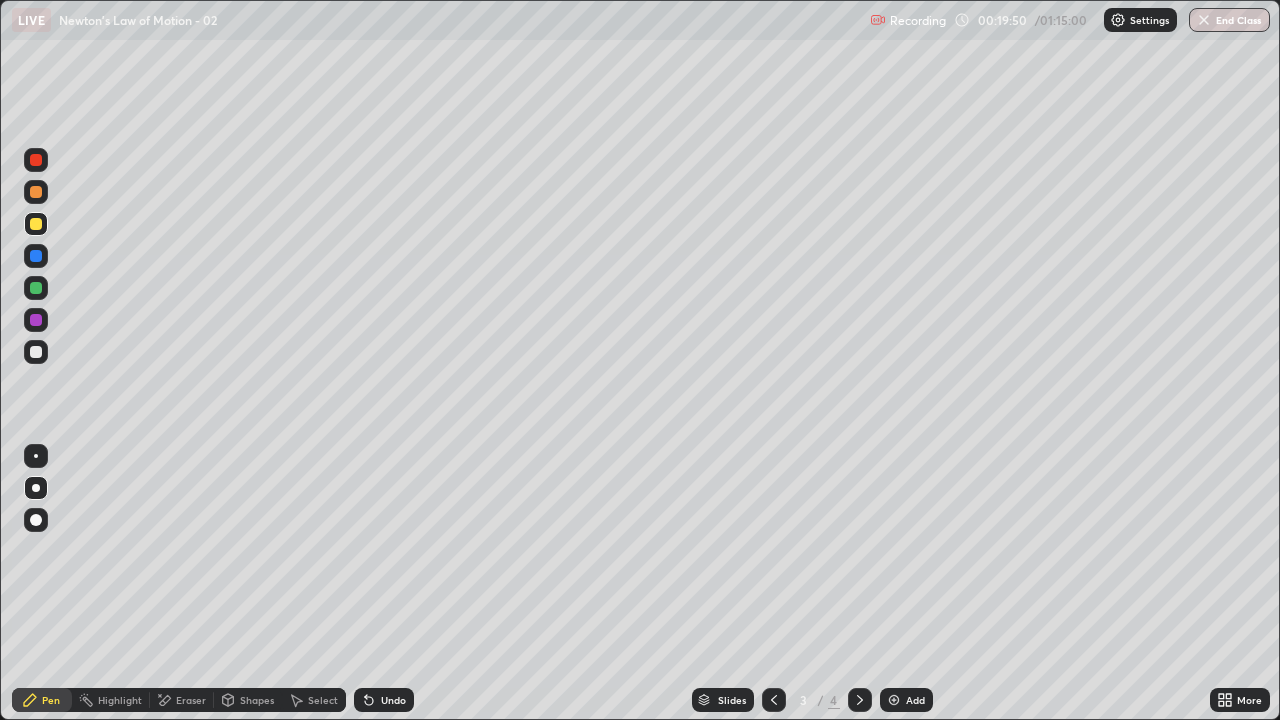 click at bounding box center (36, 352) 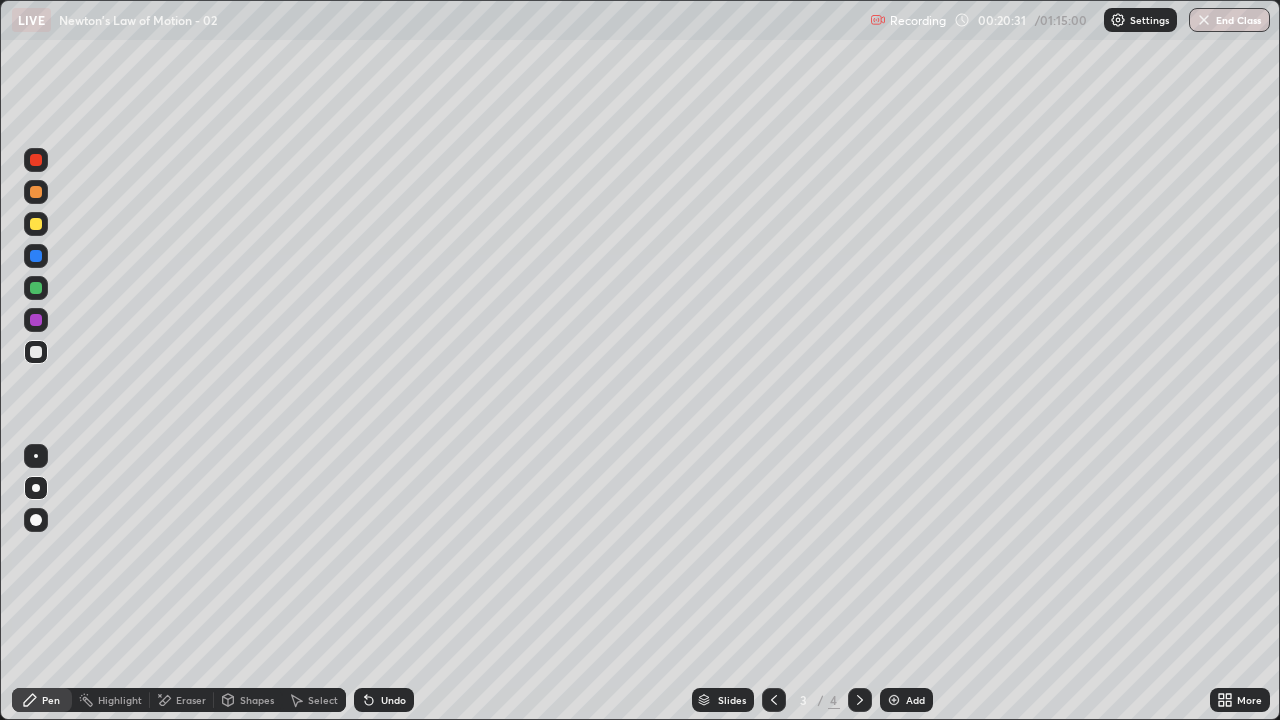 click 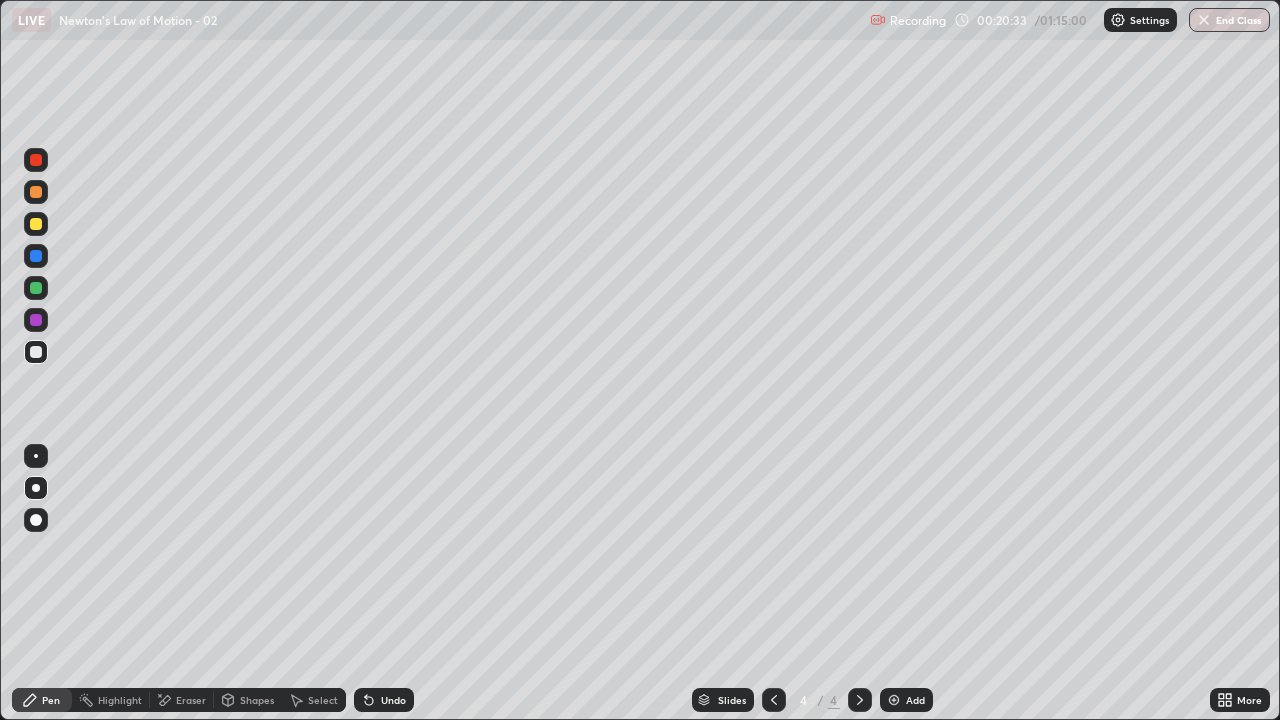 click on "Add" at bounding box center [906, 700] 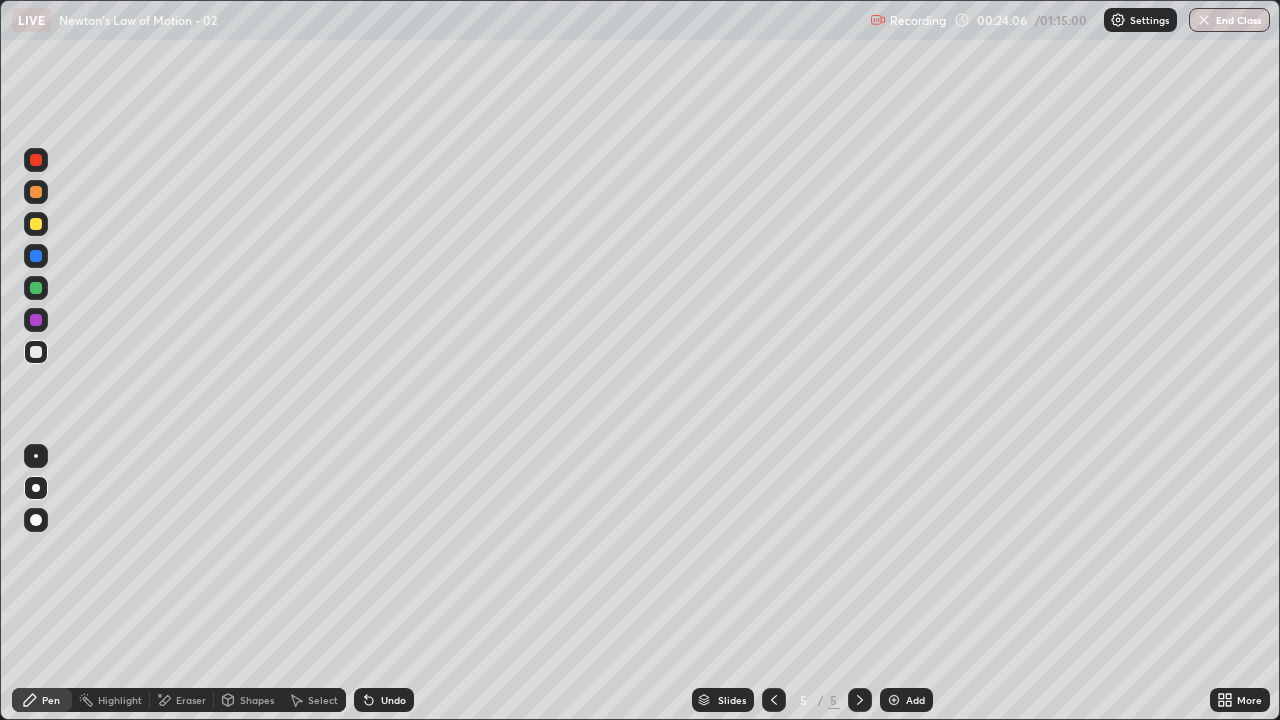 click at bounding box center (36, 224) 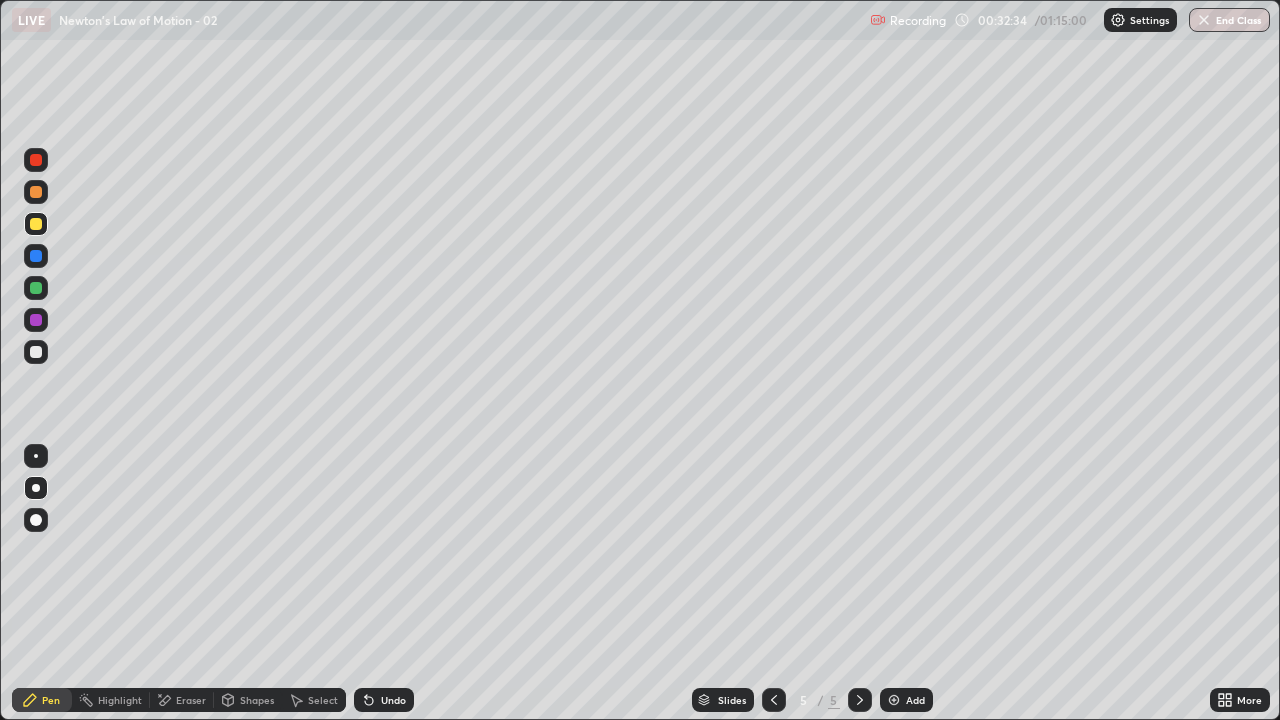 click on "Add" at bounding box center [915, 700] 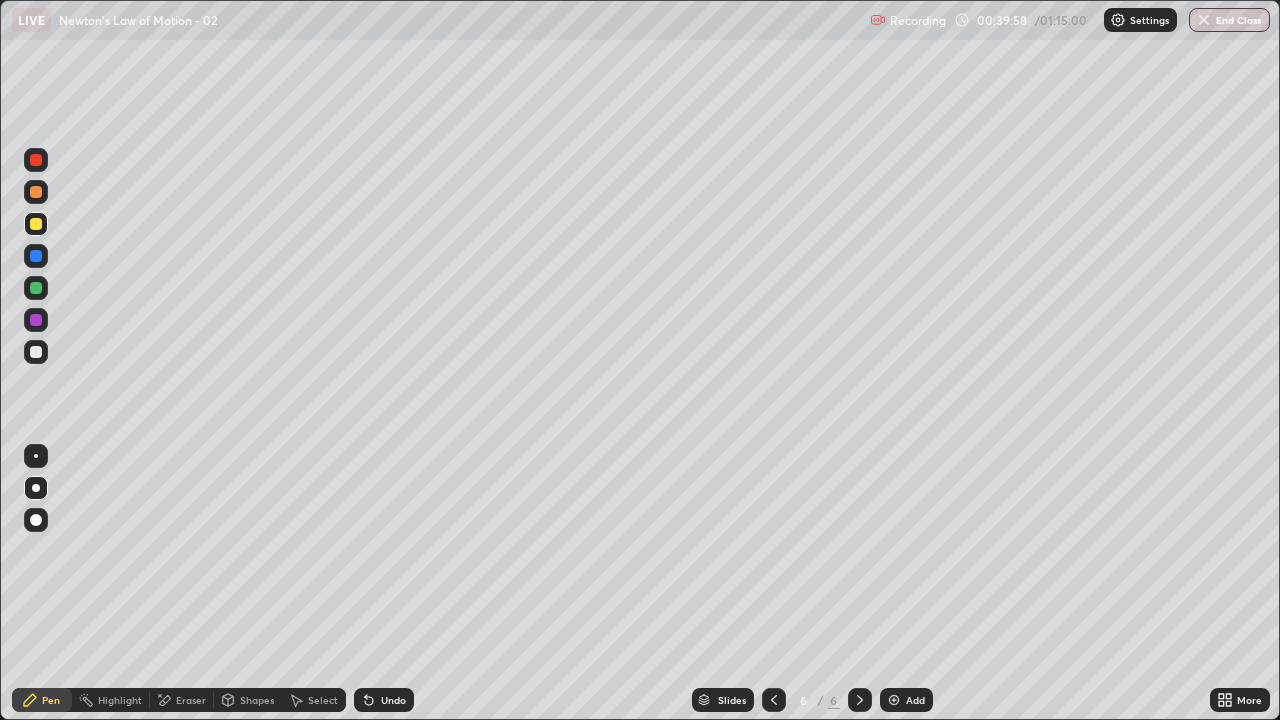 click at bounding box center (894, 700) 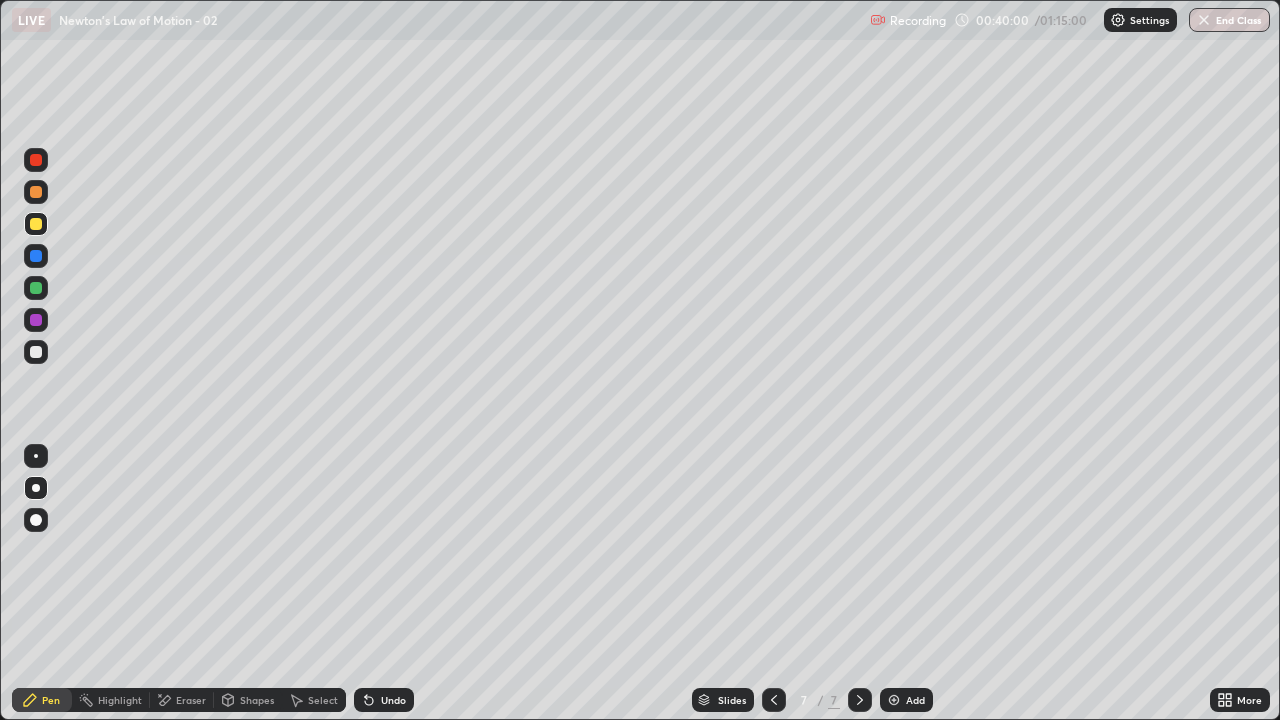 click at bounding box center [36, 352] 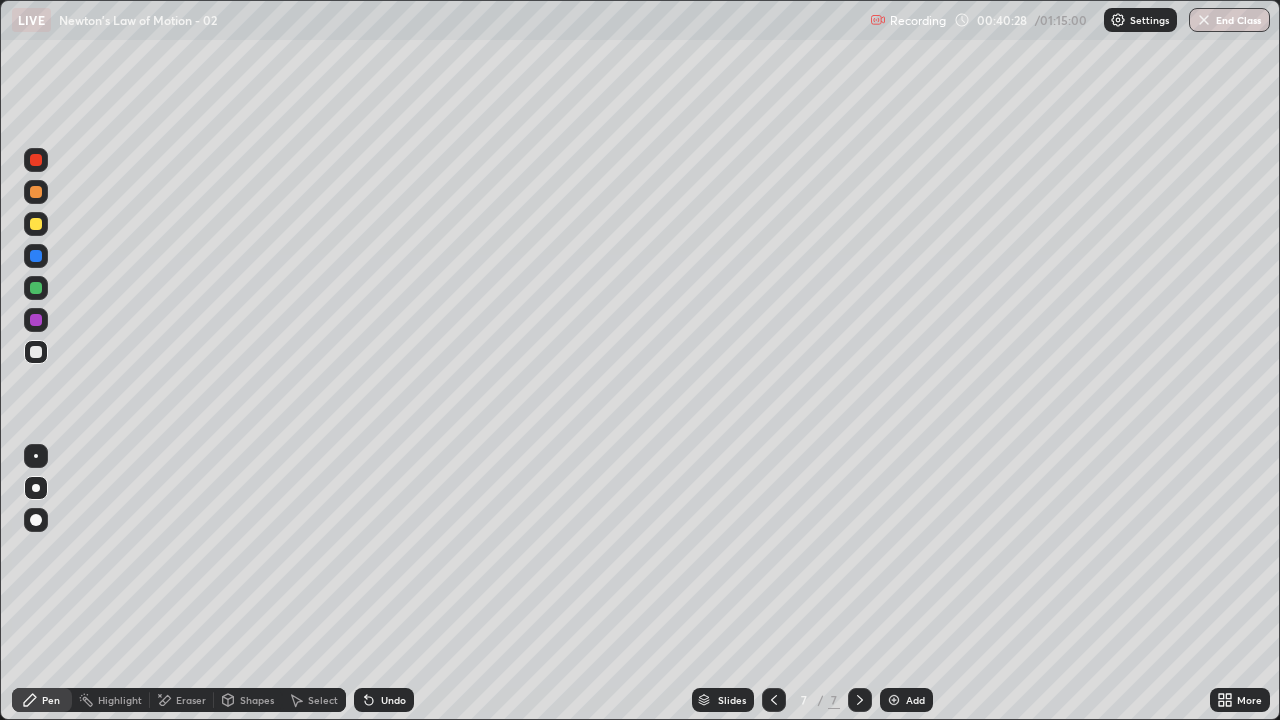 click at bounding box center [36, 224] 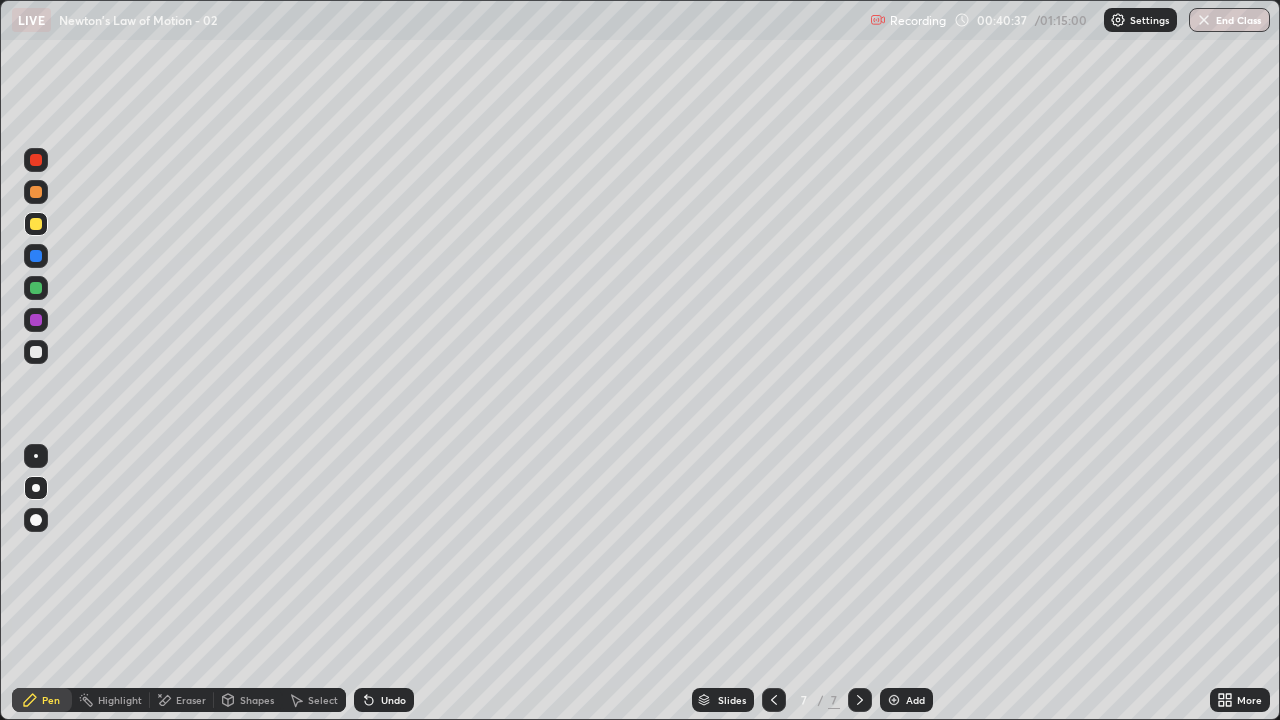click on "Undo" at bounding box center [393, 700] 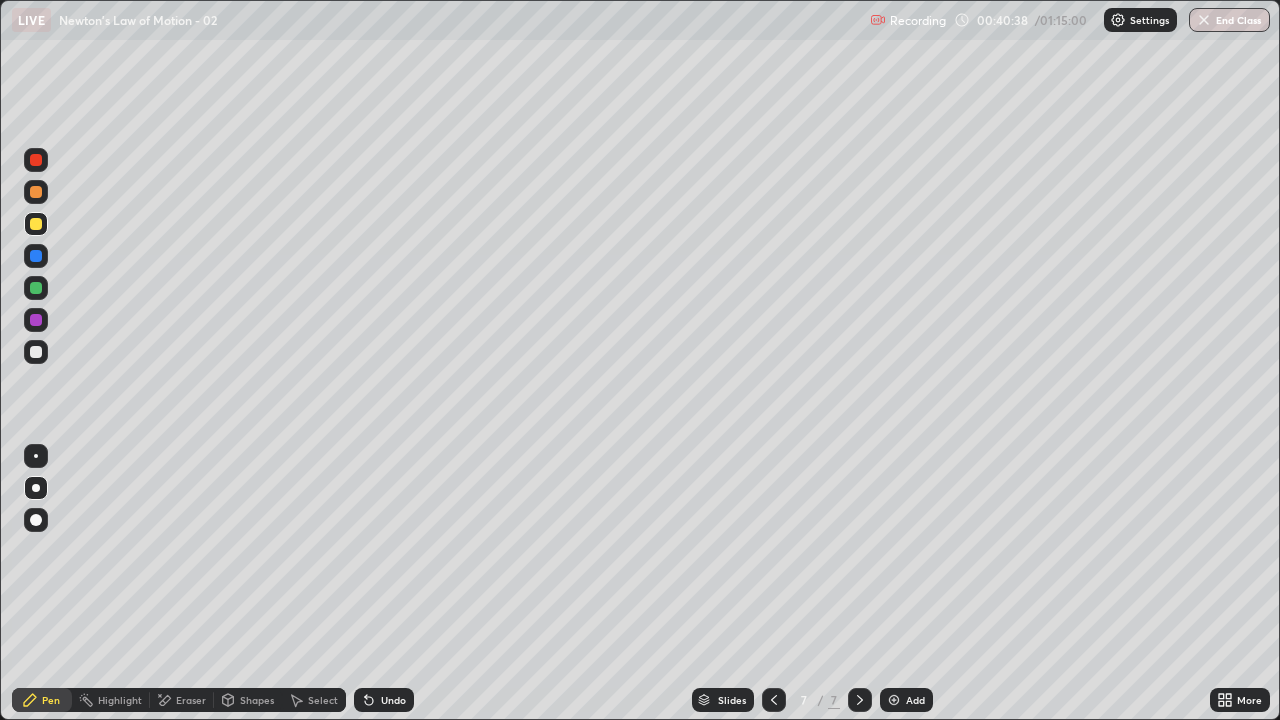 click on "Undo" at bounding box center [384, 700] 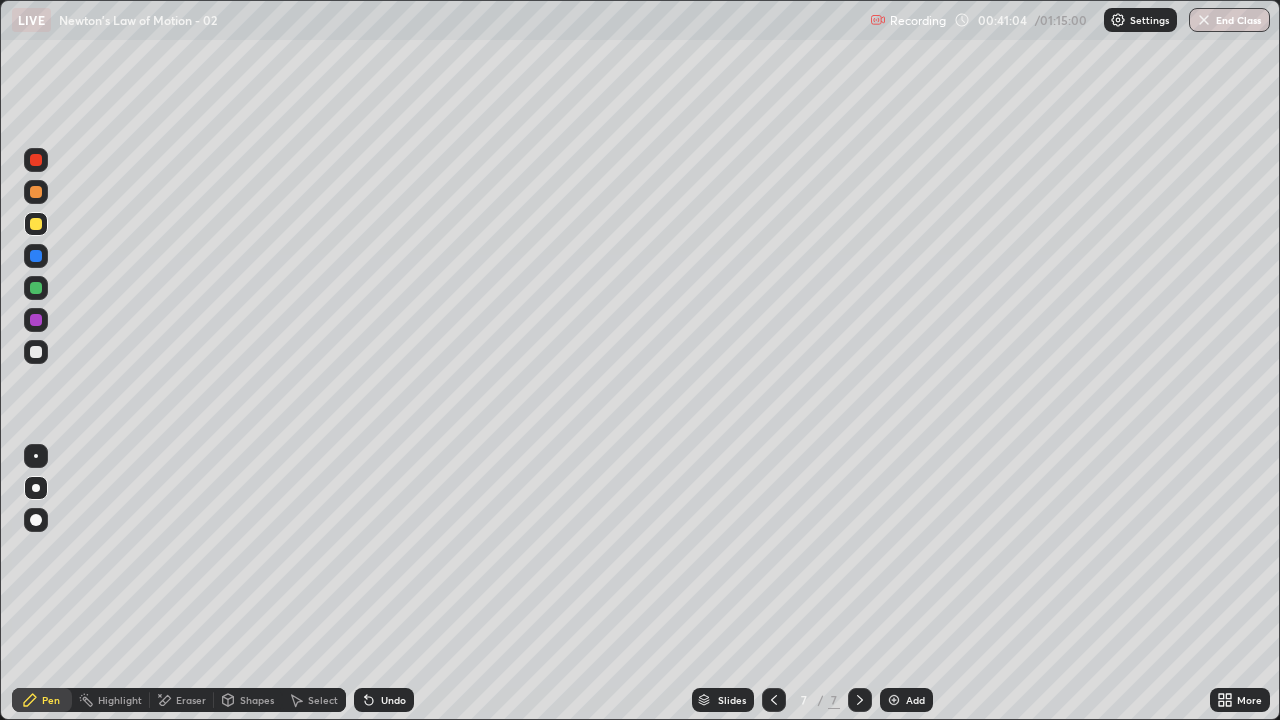 click at bounding box center [36, 352] 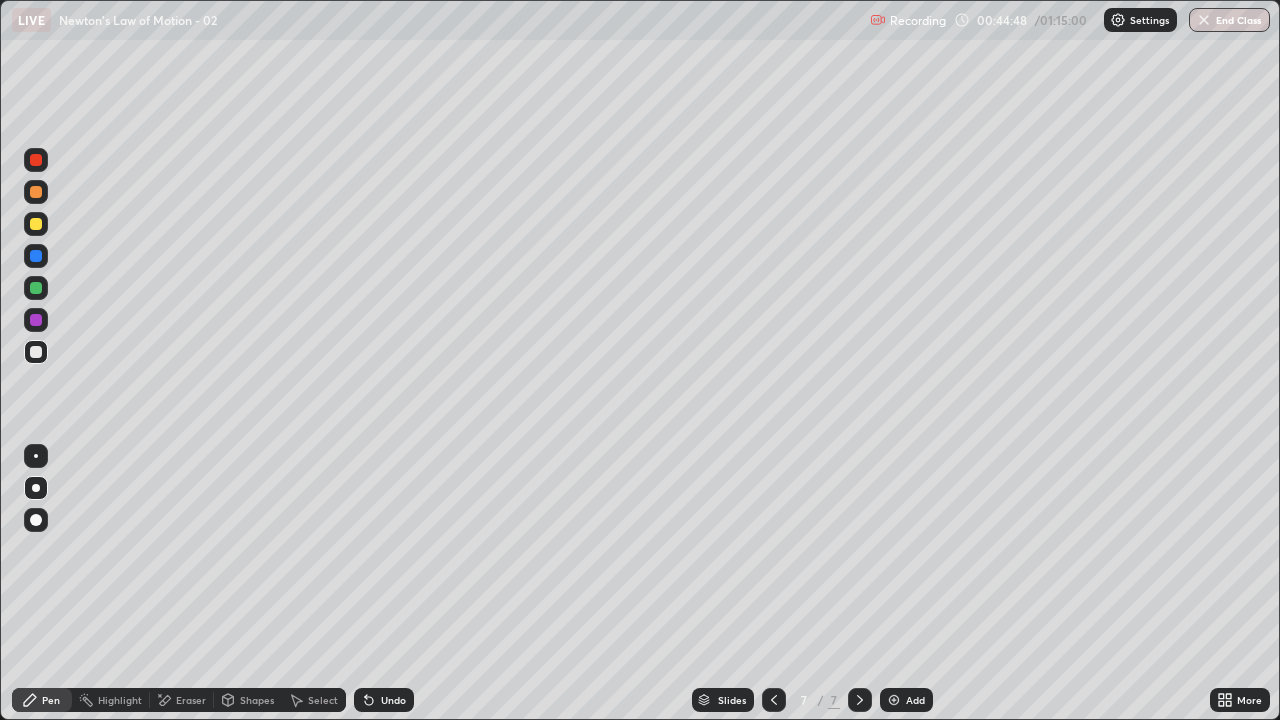 click on "Add" at bounding box center [915, 700] 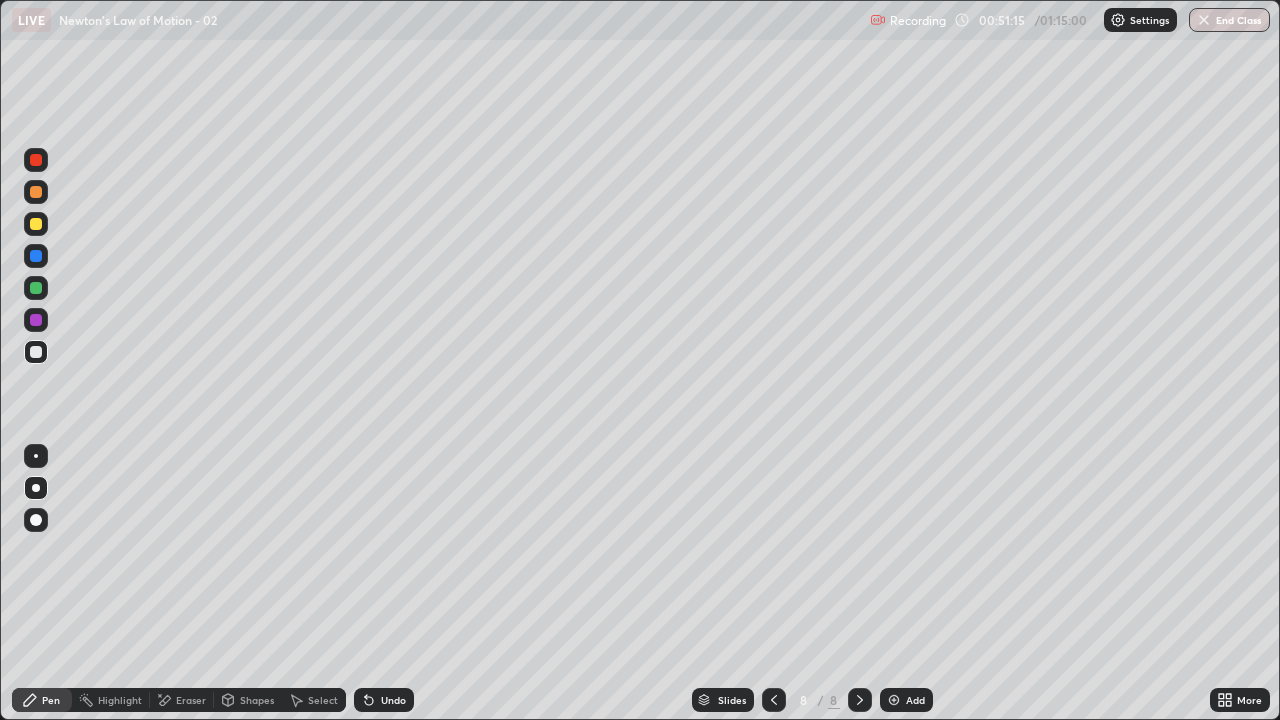 click at bounding box center (894, 700) 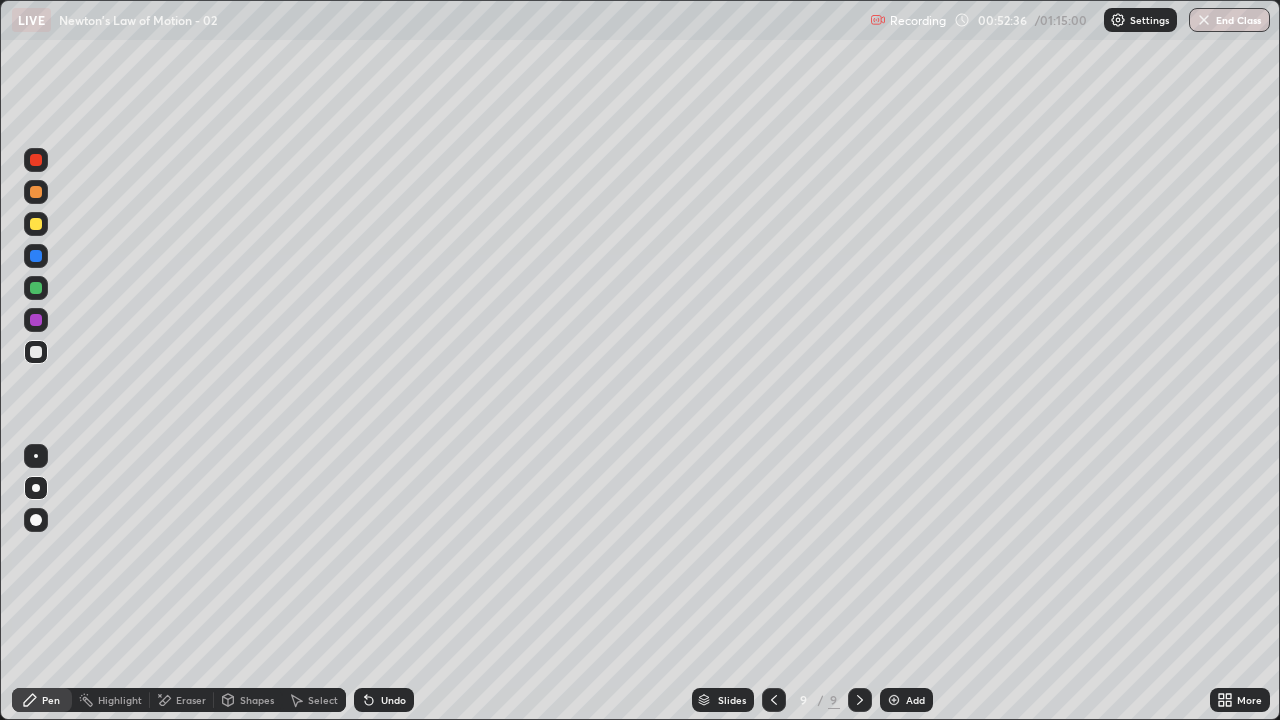 click on "Eraser" at bounding box center [182, 700] 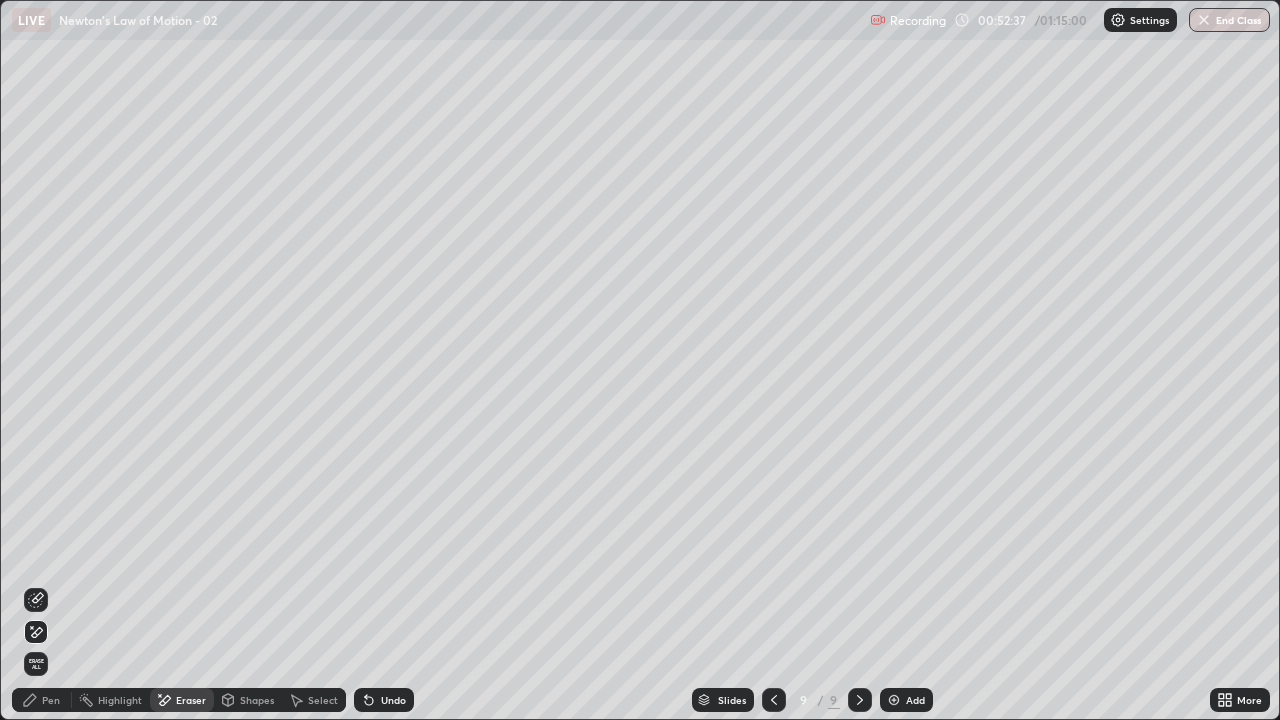 click on "Pen" at bounding box center (51, 700) 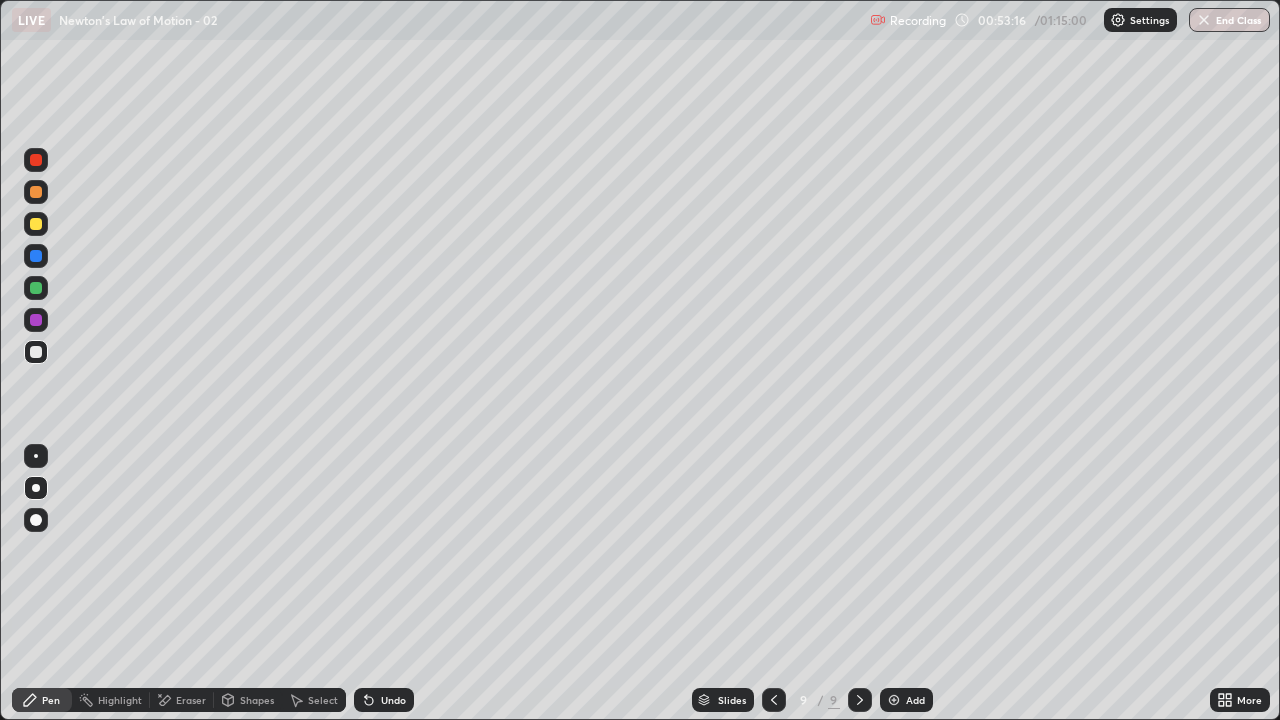 click at bounding box center (36, 224) 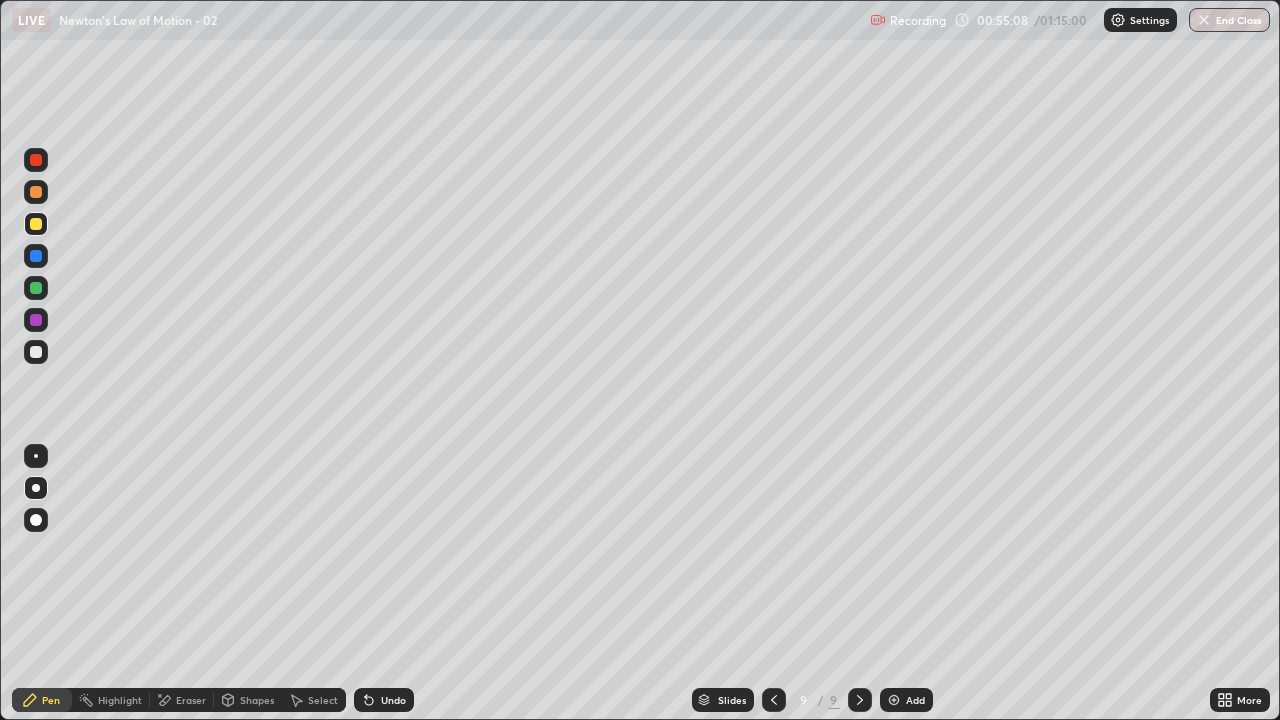click at bounding box center [36, 352] 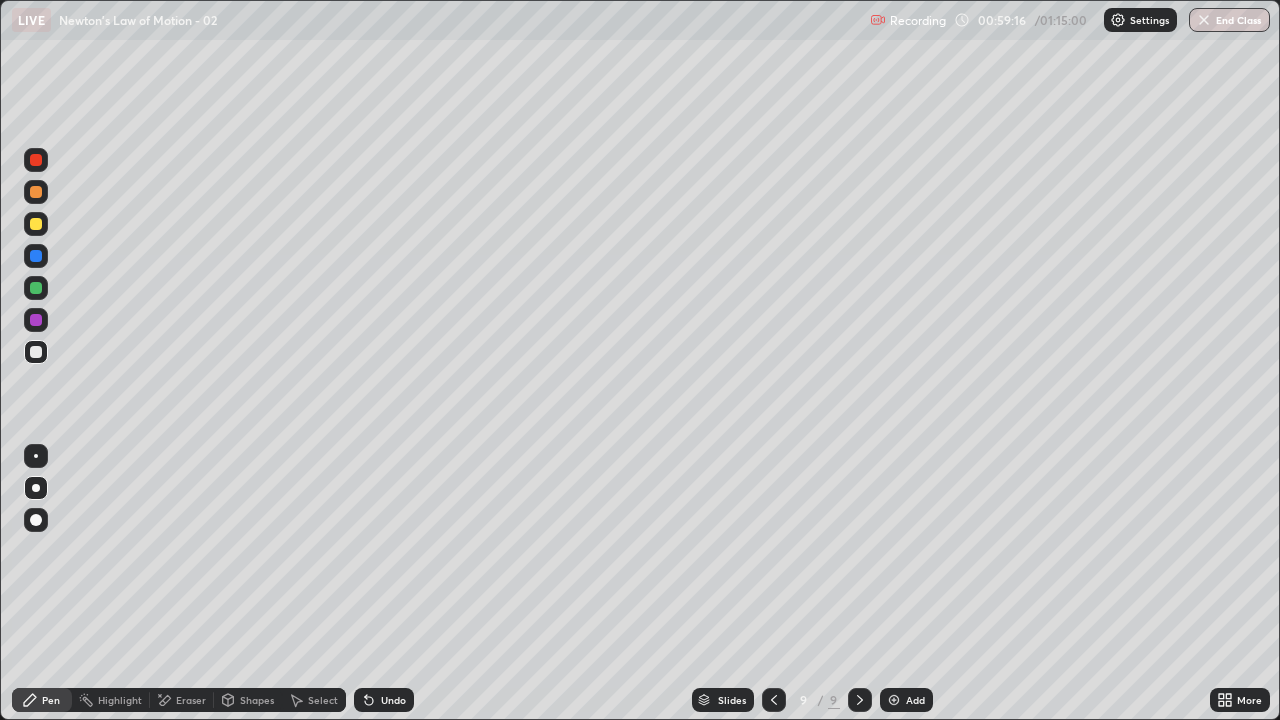 click 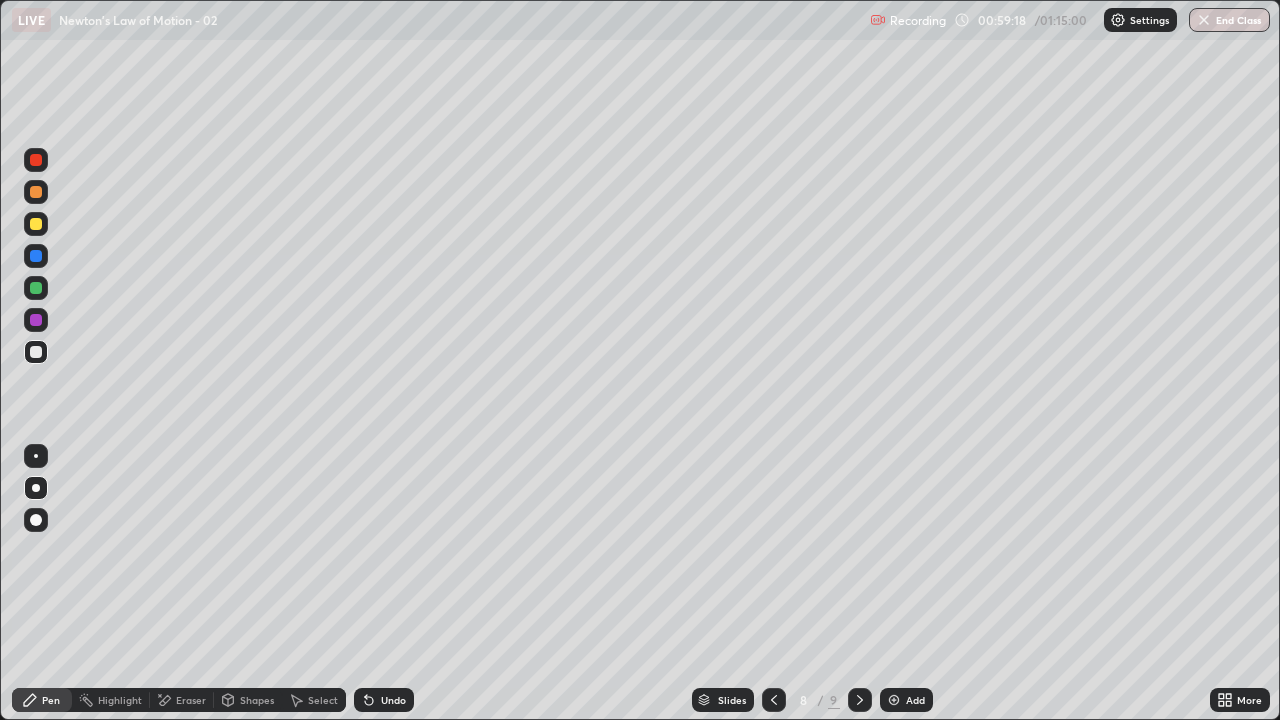 click on "8 / 9" at bounding box center (817, 700) 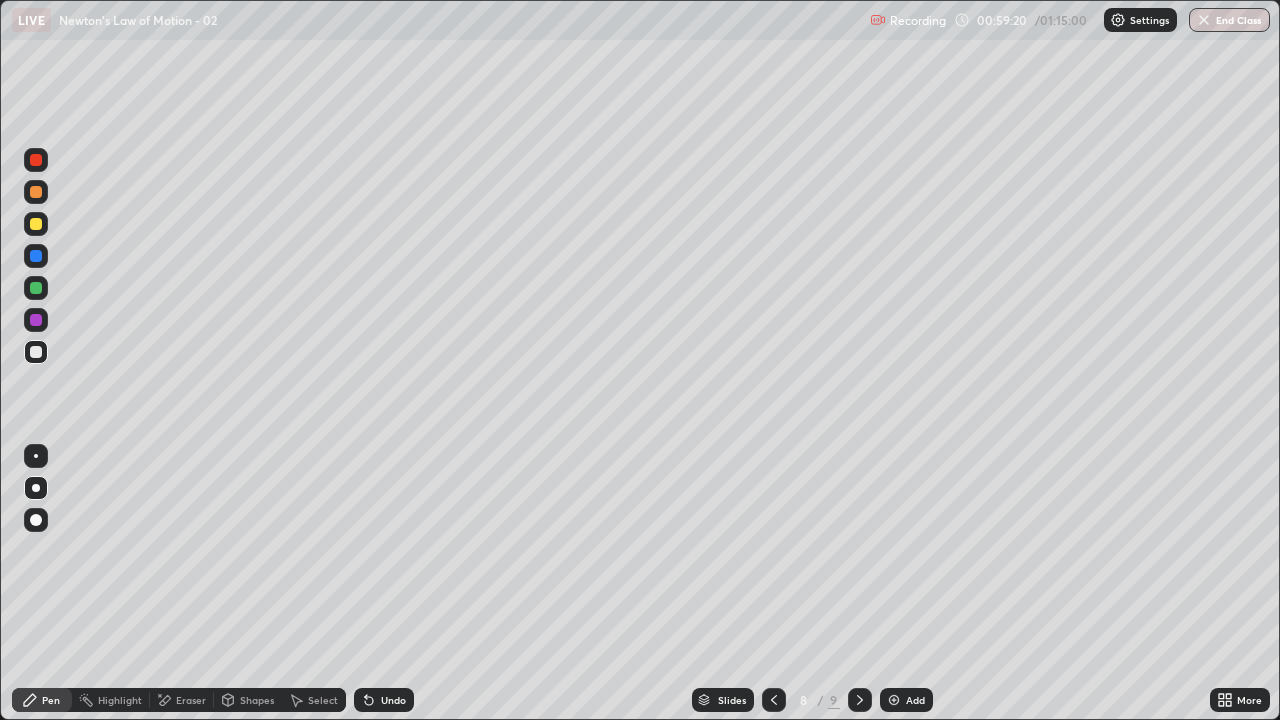 click 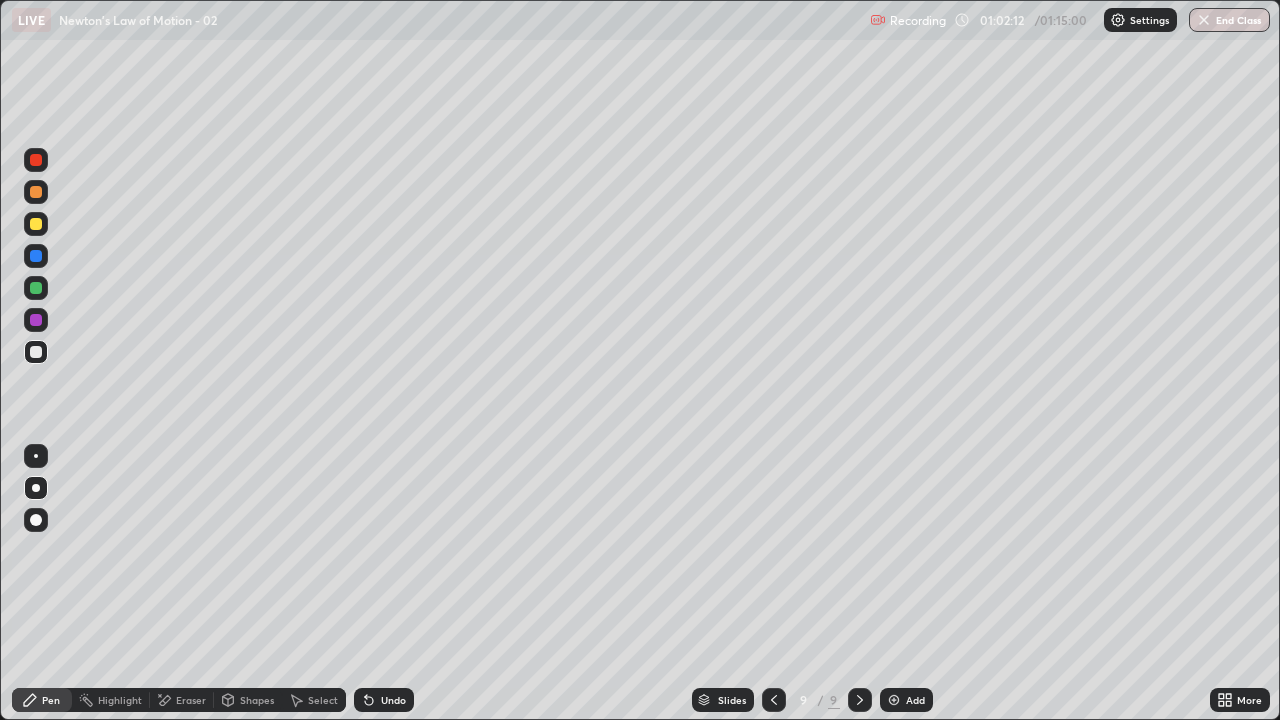 click at bounding box center [894, 700] 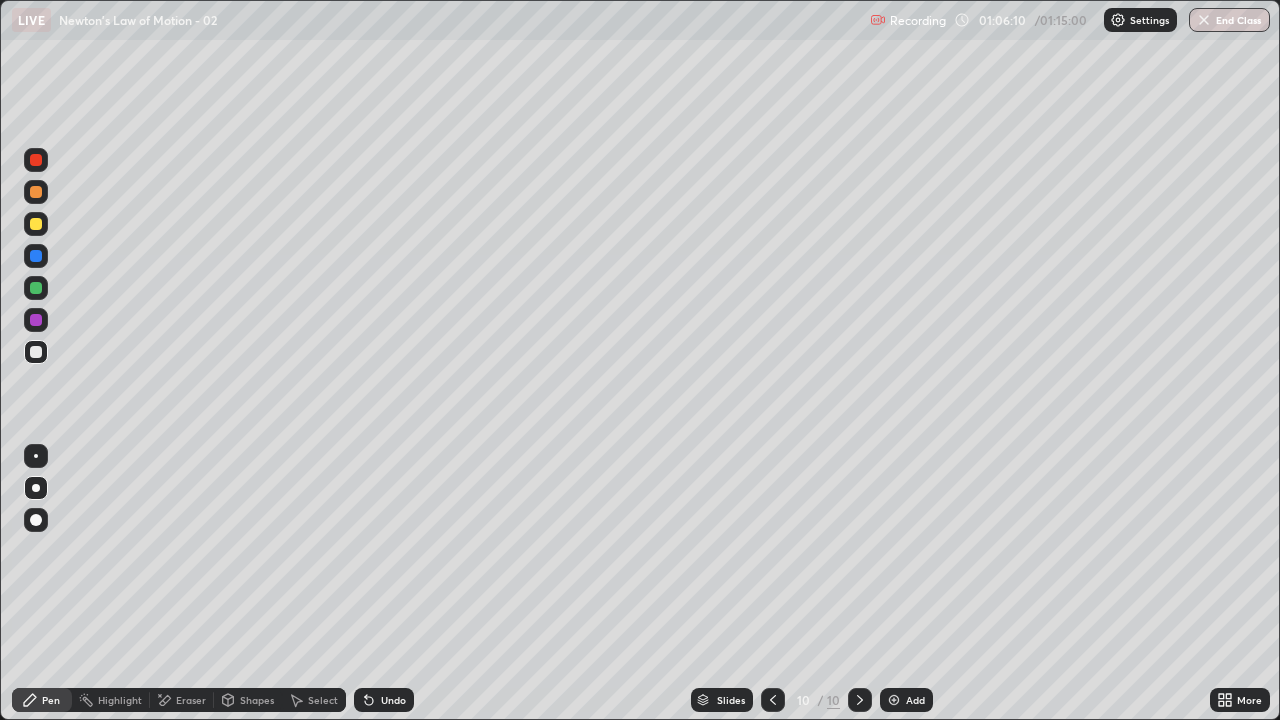 click at bounding box center (36, 224) 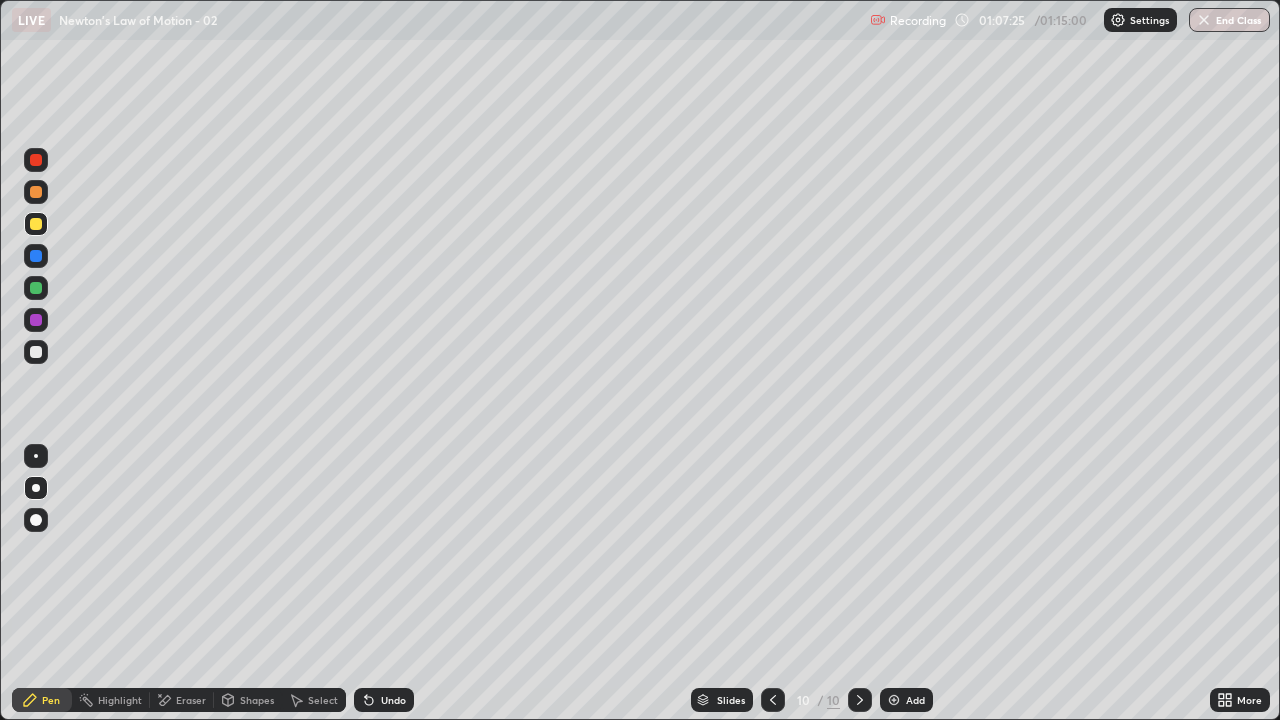 click on "Eraser" at bounding box center (191, 700) 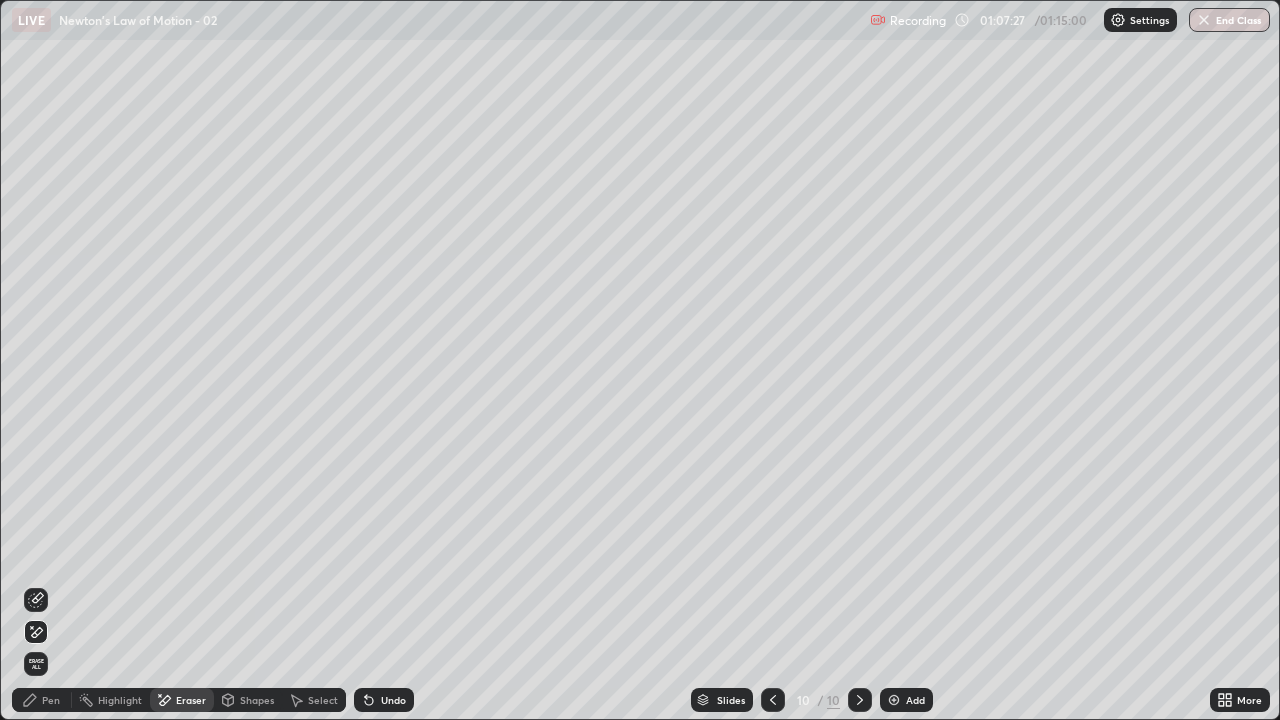 click on "Pen" at bounding box center (51, 700) 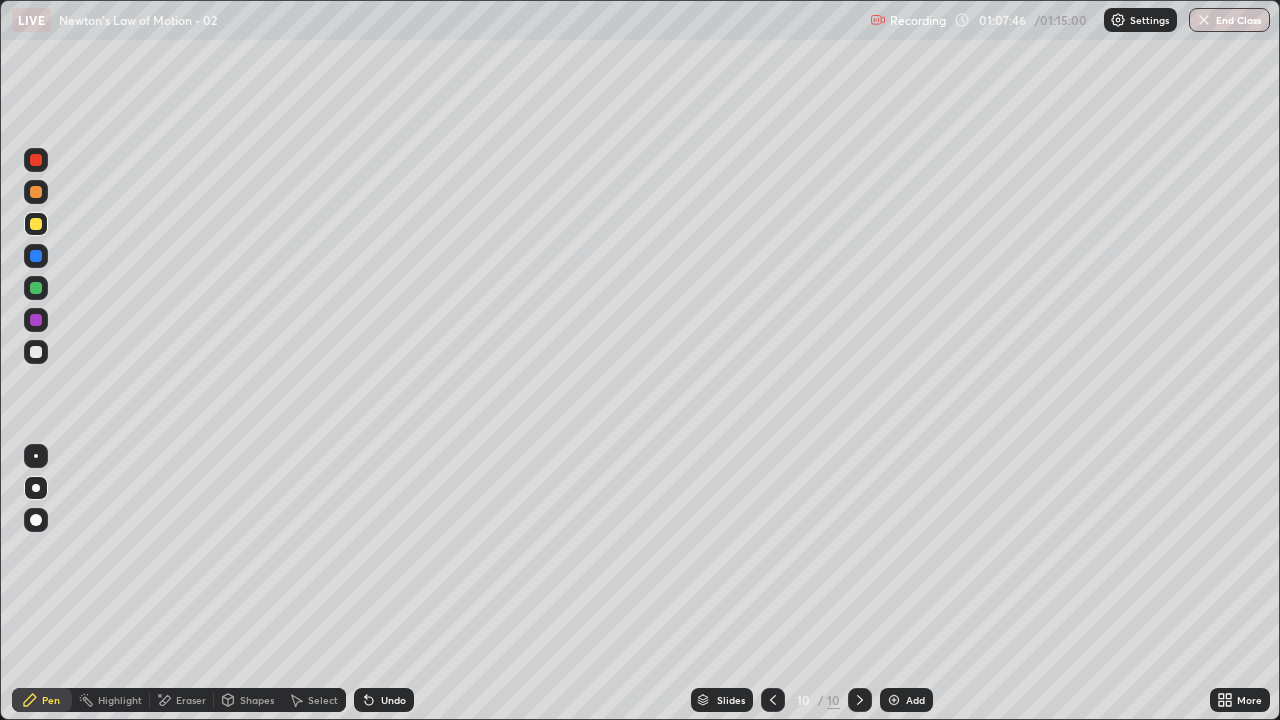 click on "Undo" at bounding box center [393, 700] 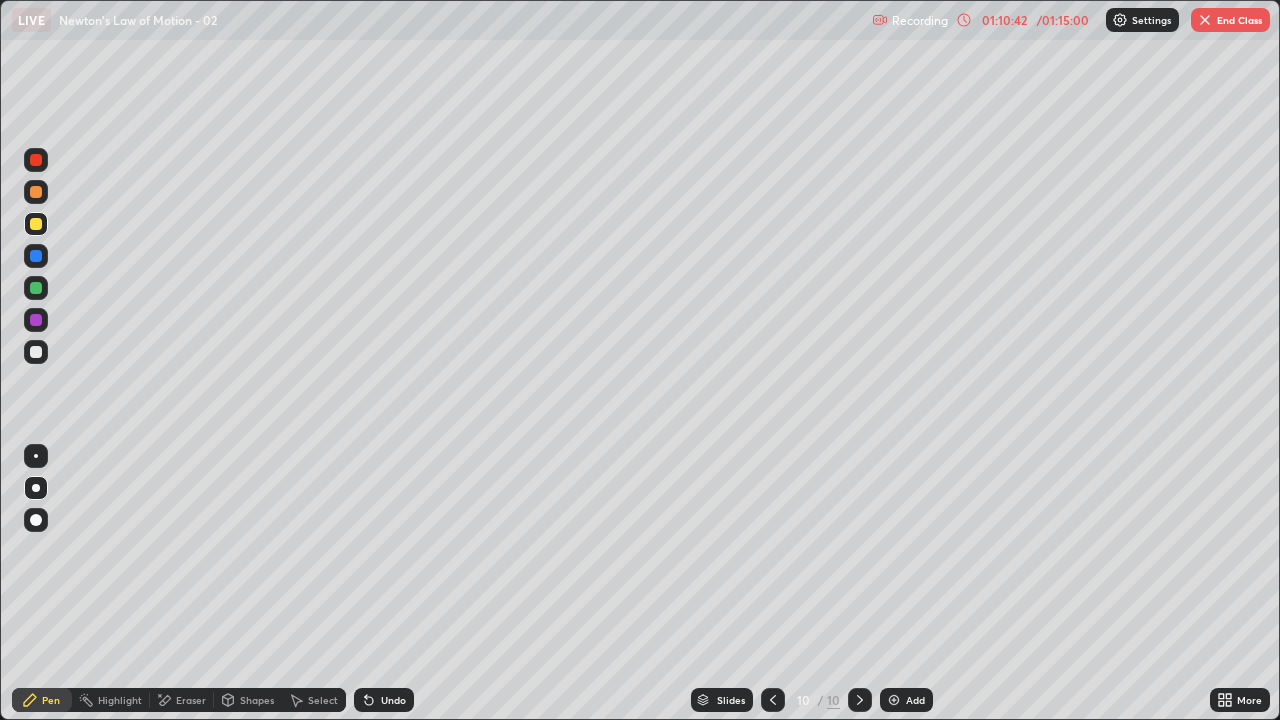 click at bounding box center [36, 352] 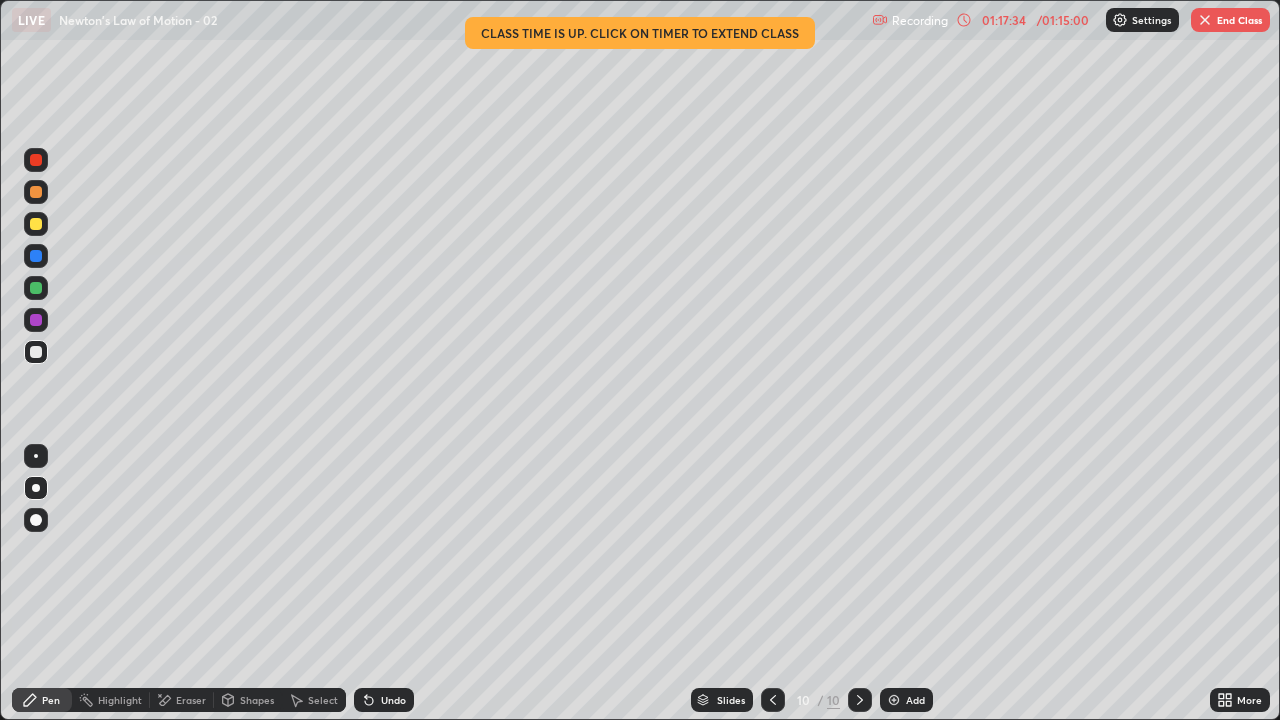 click on "End Class" at bounding box center [1230, 20] 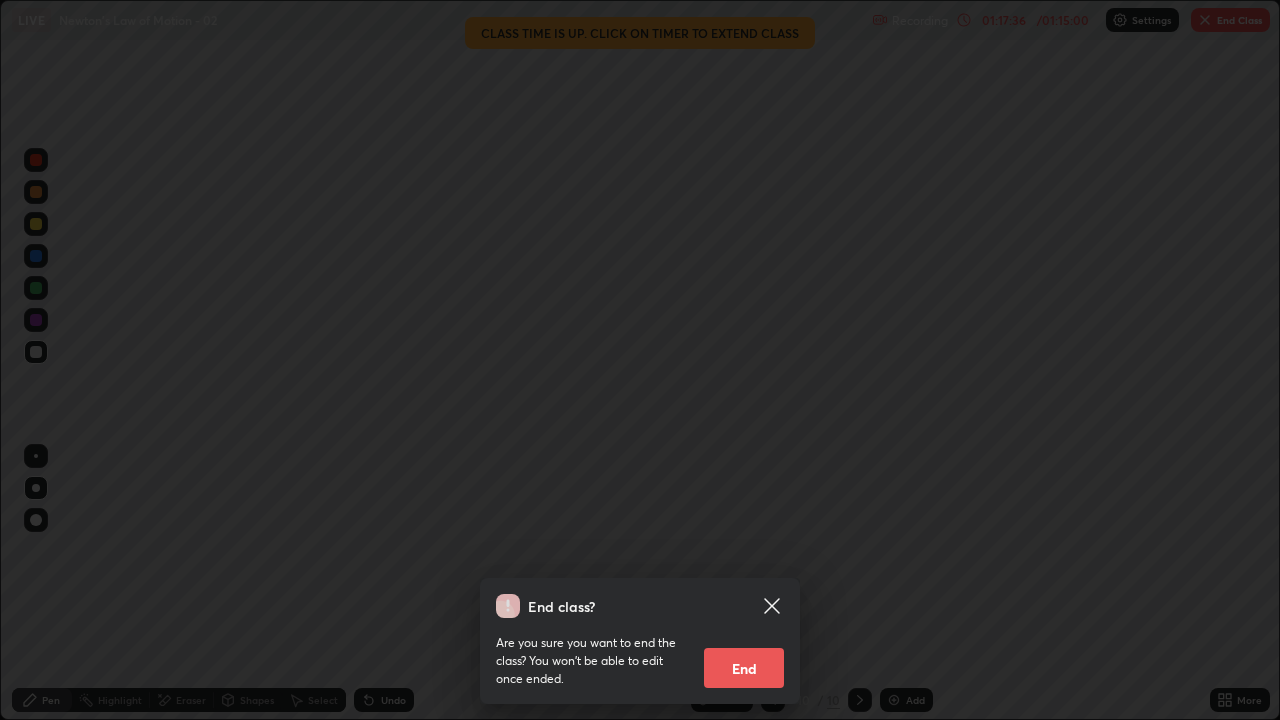 click on "End" at bounding box center [744, 668] 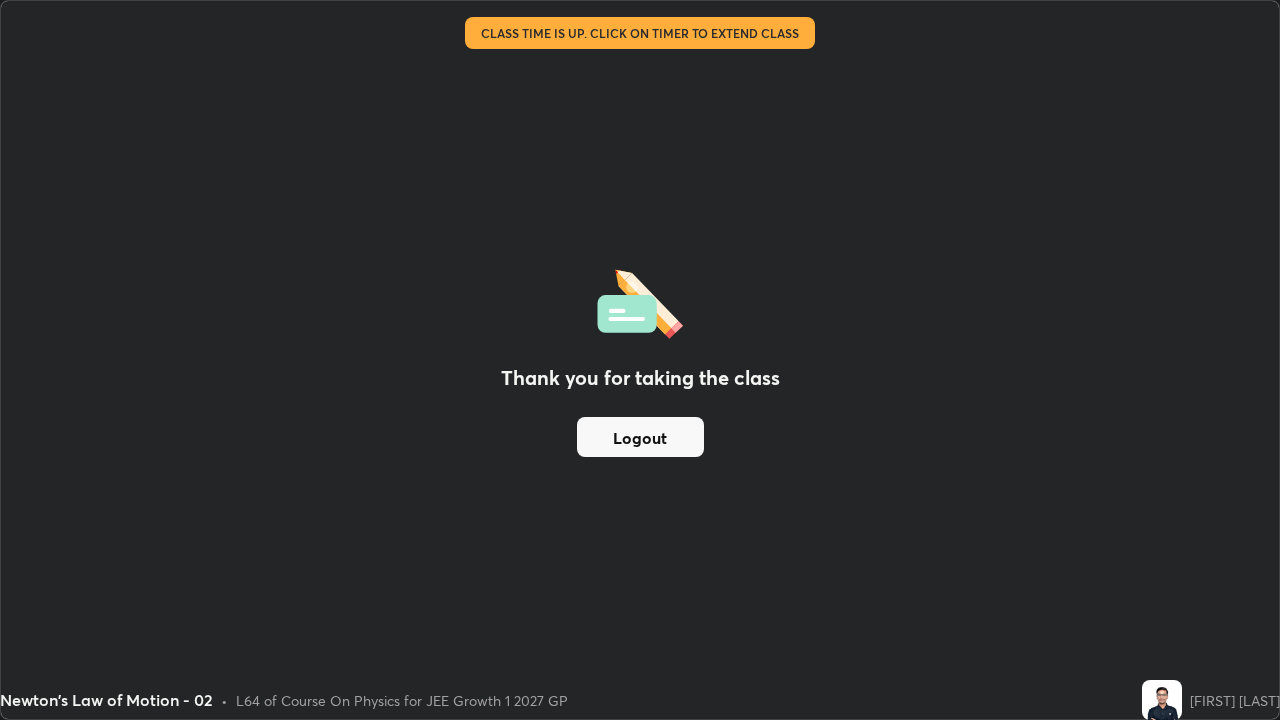 click on "Logout" at bounding box center (640, 437) 